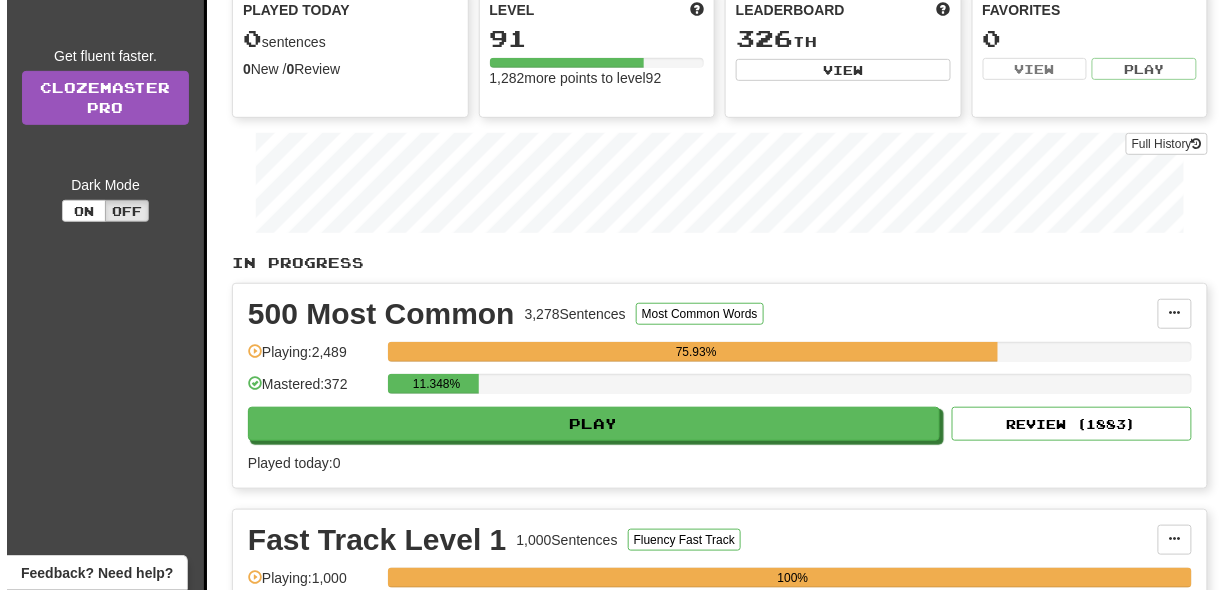 scroll, scrollTop: 220, scrollLeft: 0, axis: vertical 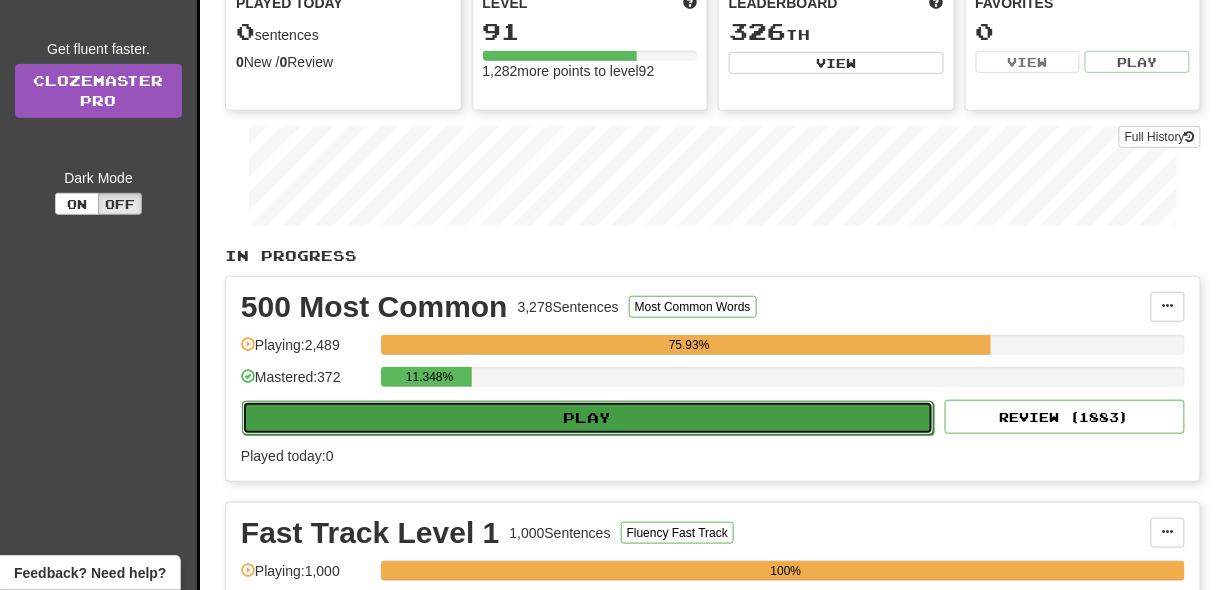 click on "Play" at bounding box center [588, 418] 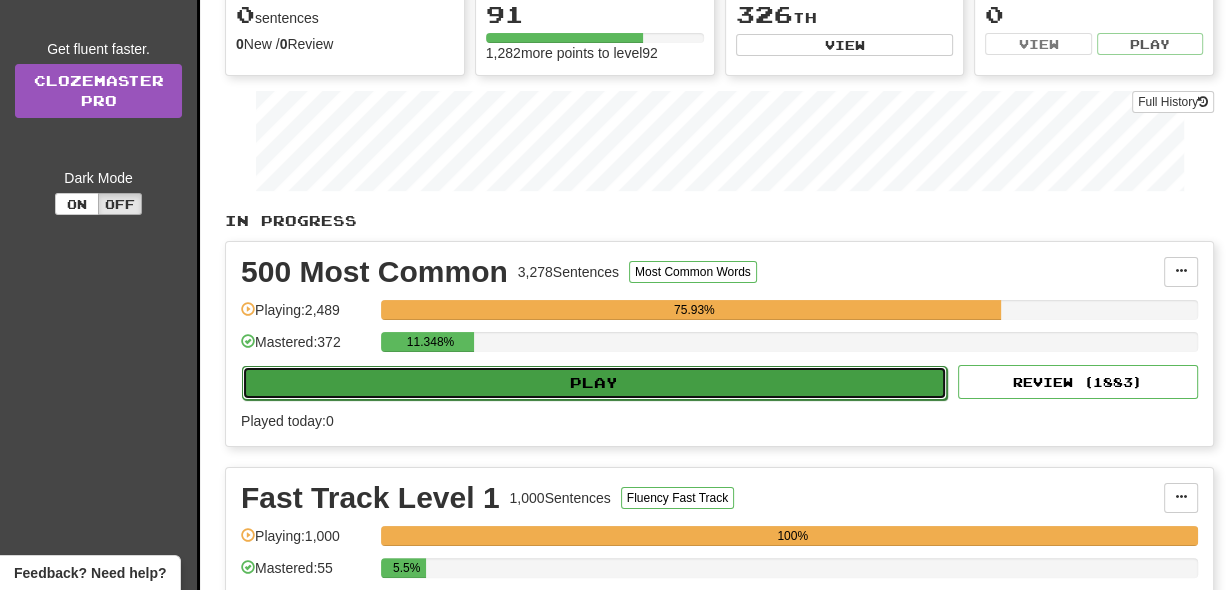 select on "**" 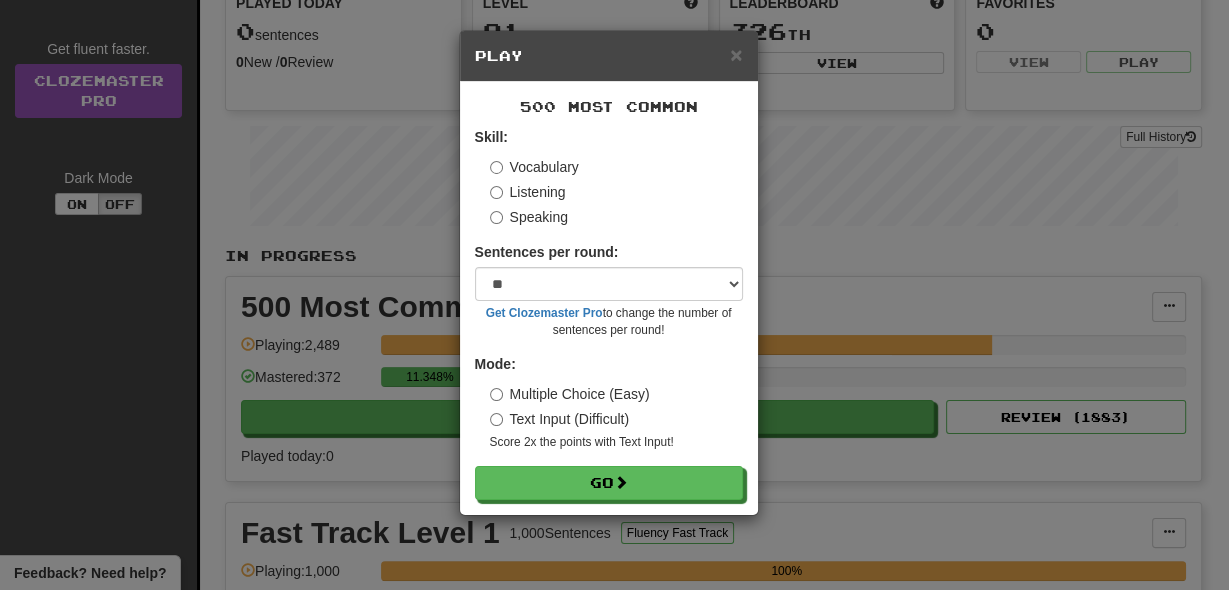 click on "Text Input (Difficult)" at bounding box center (560, 419) 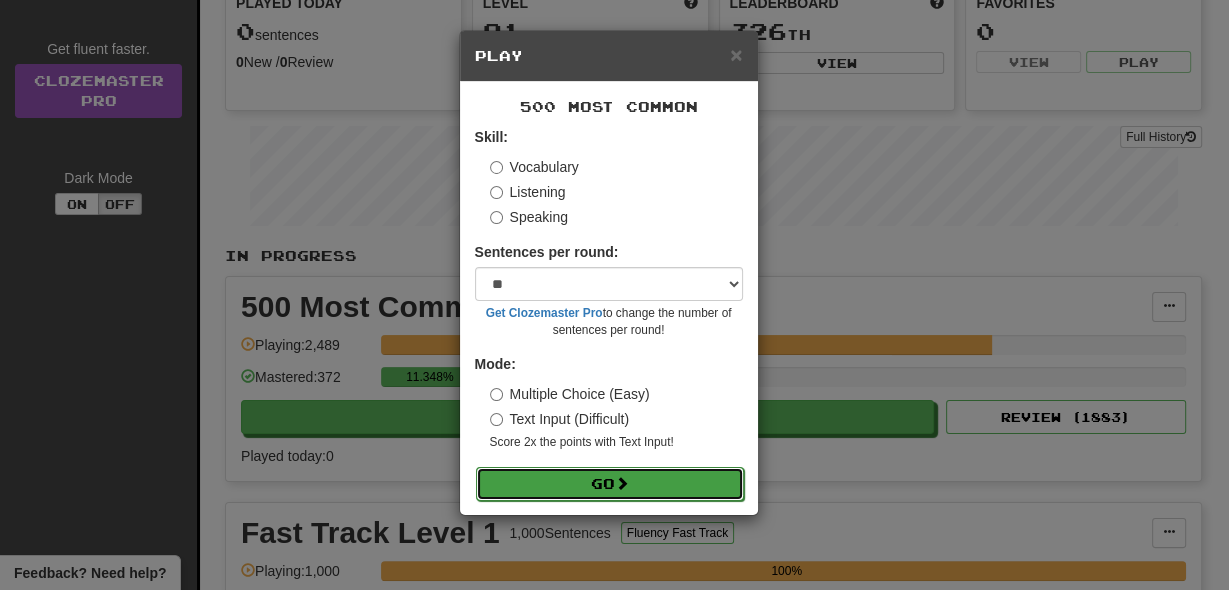 click on "Go" at bounding box center (610, 484) 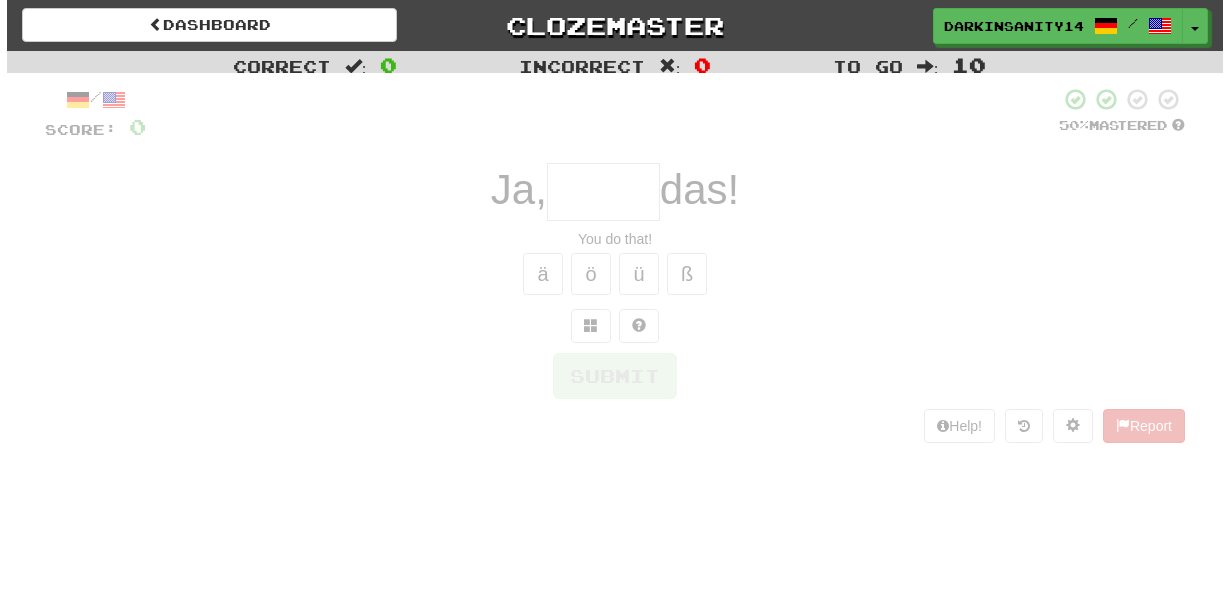 scroll, scrollTop: 0, scrollLeft: 0, axis: both 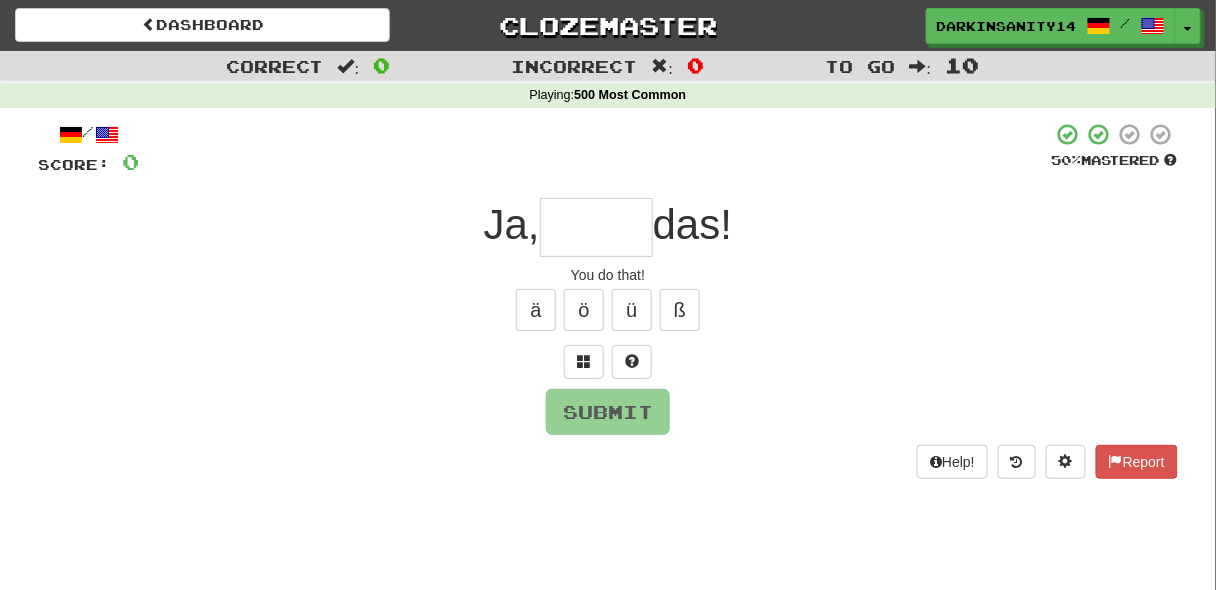 type on "*" 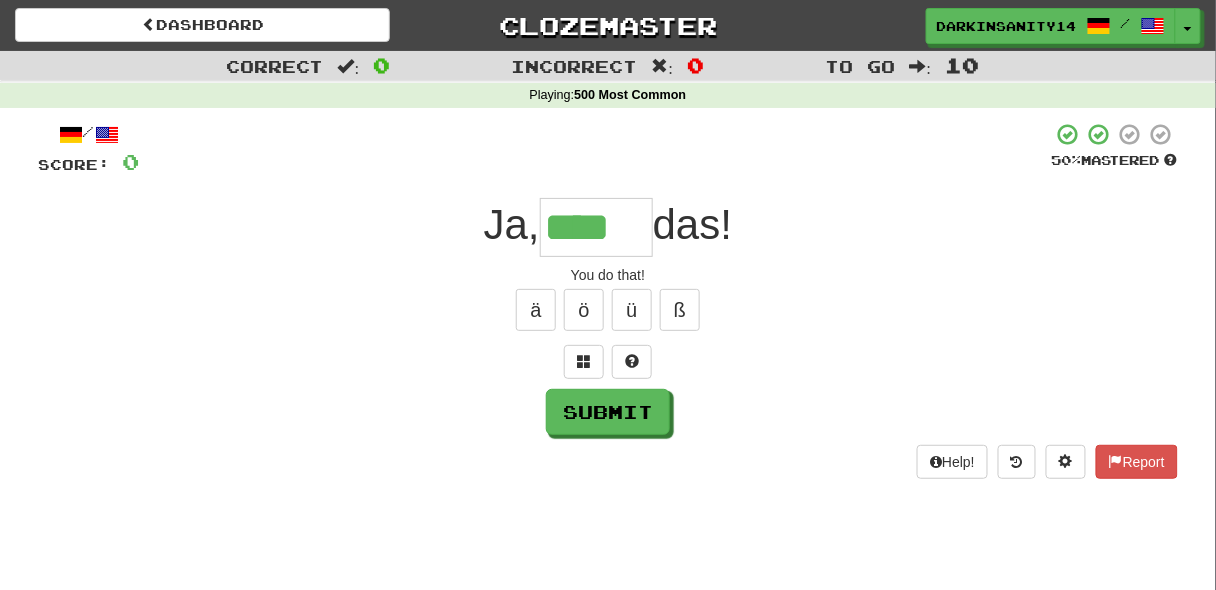 type on "****" 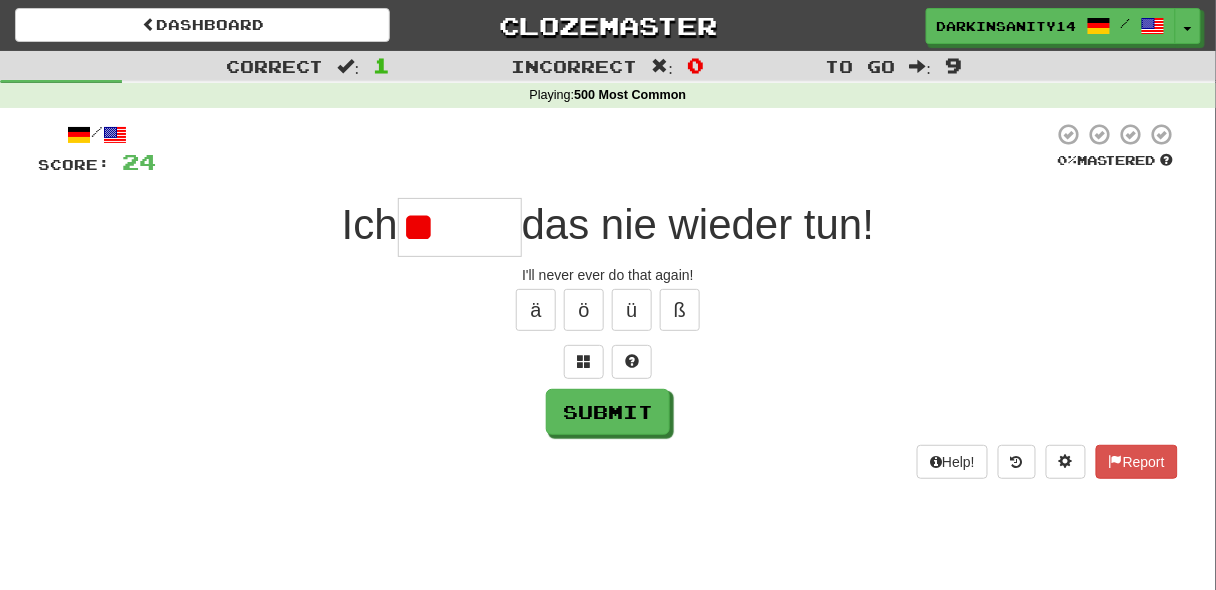 type on "*" 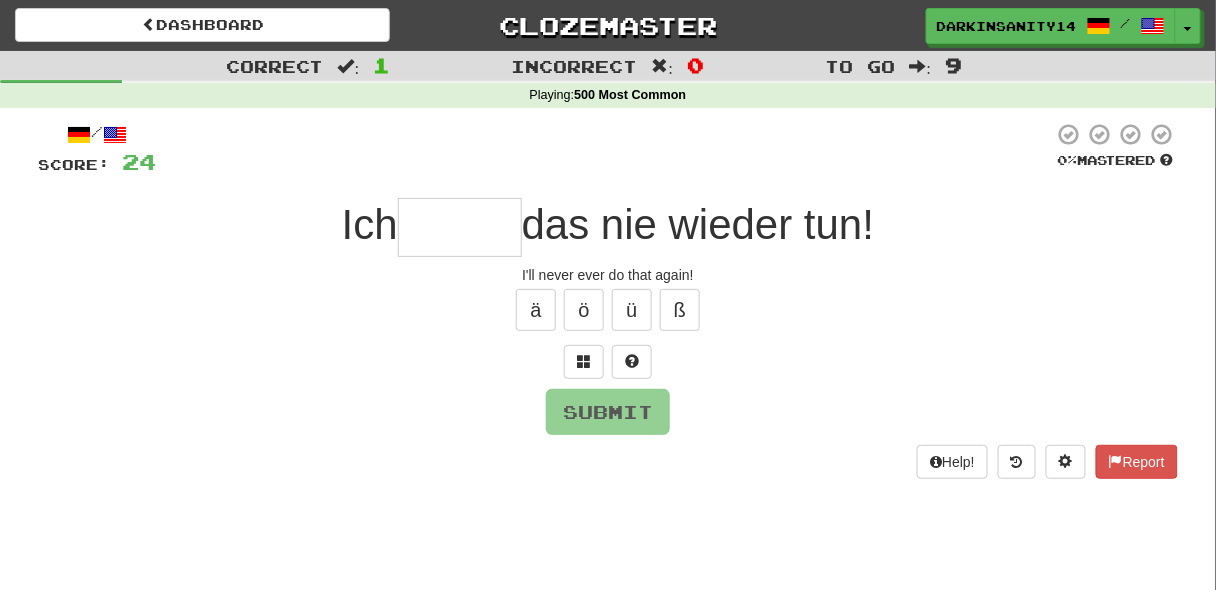 type on "*" 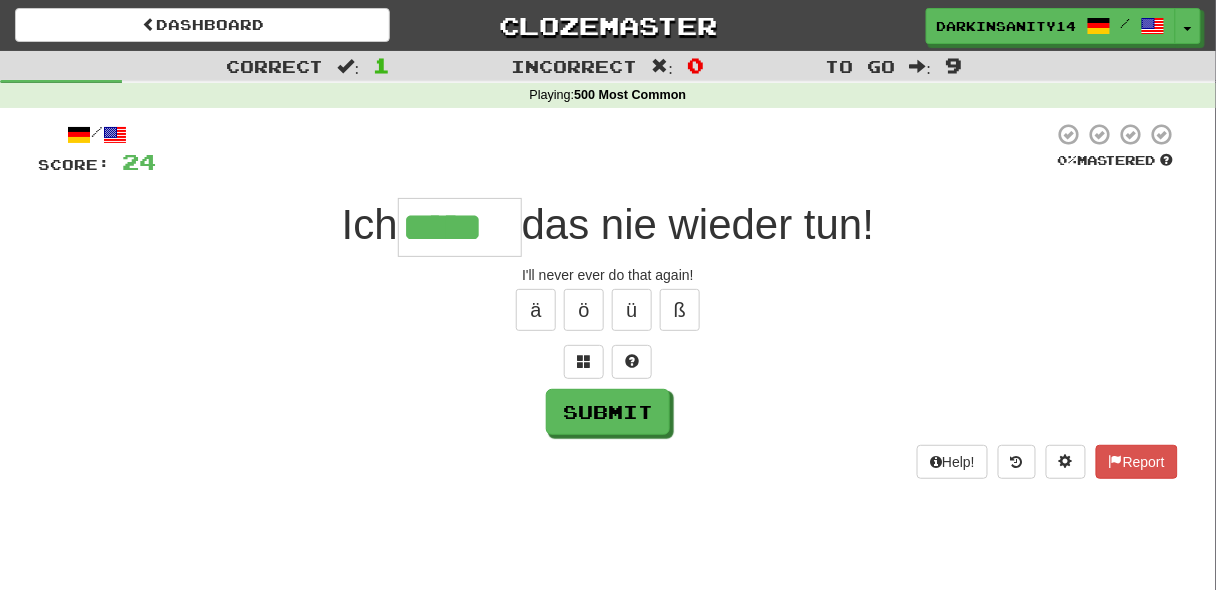 type on "*****" 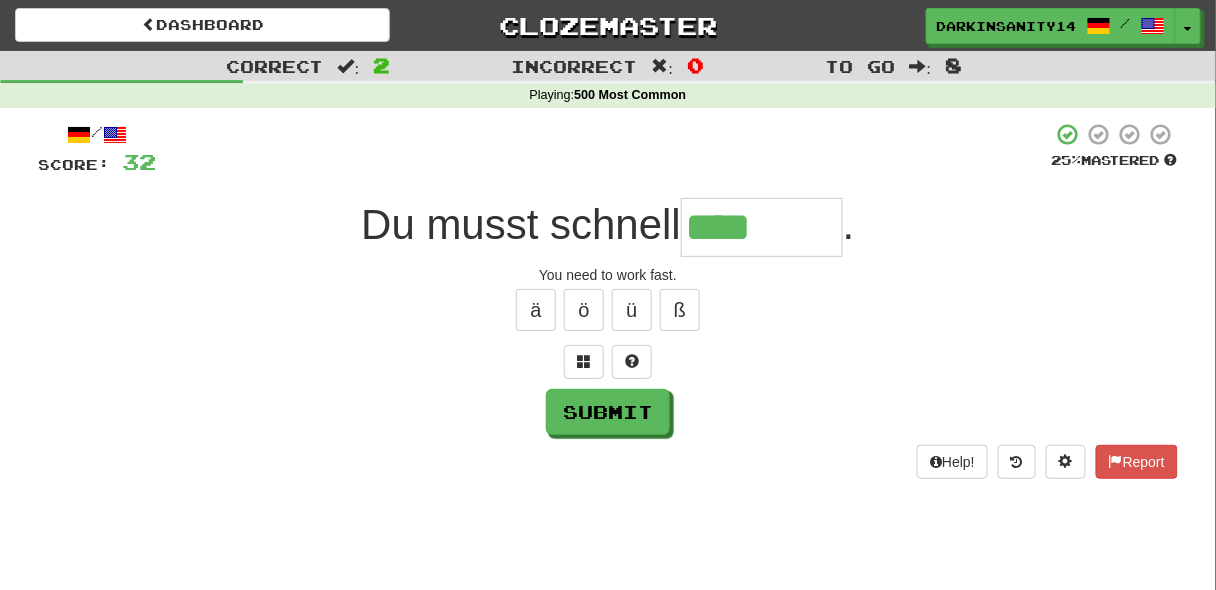 paste on "*" 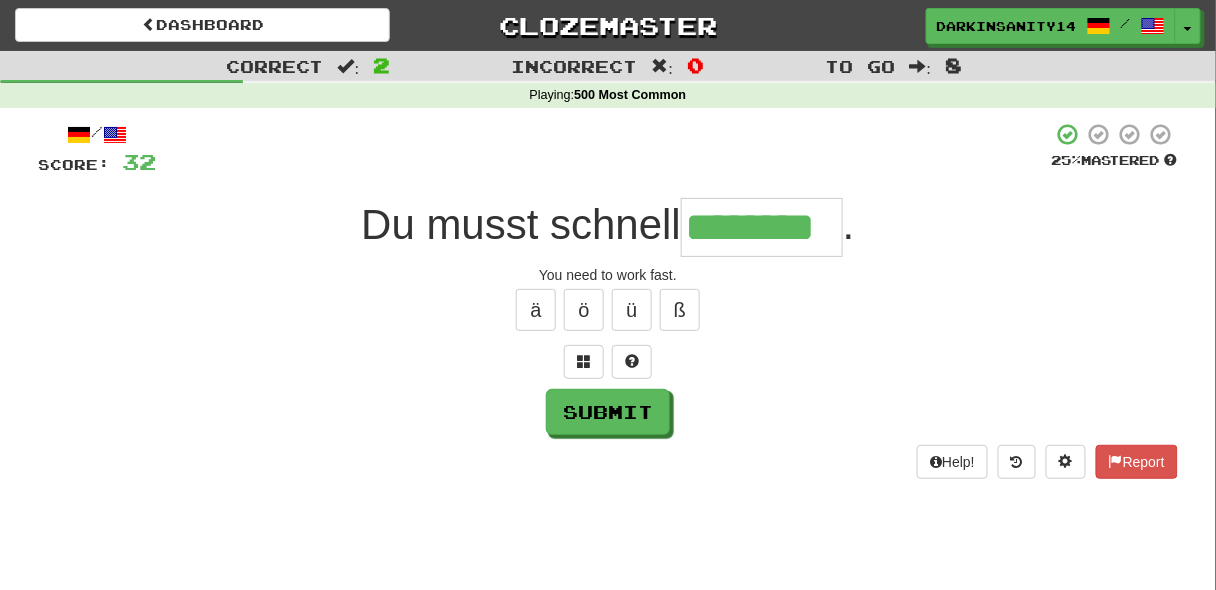 type on "********" 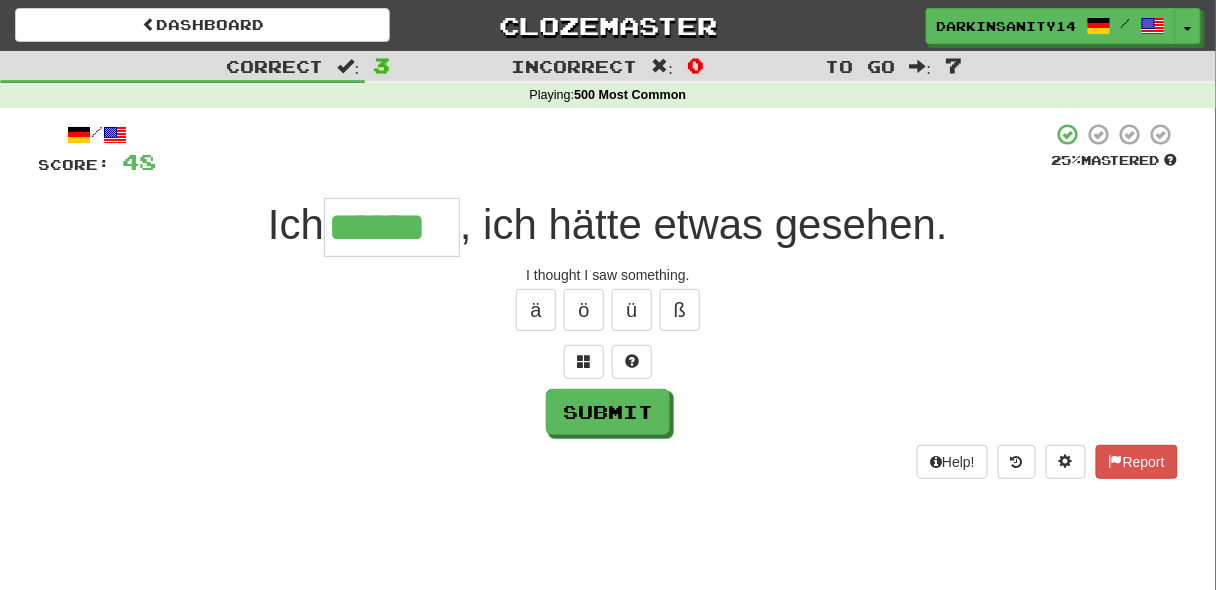 type on "******" 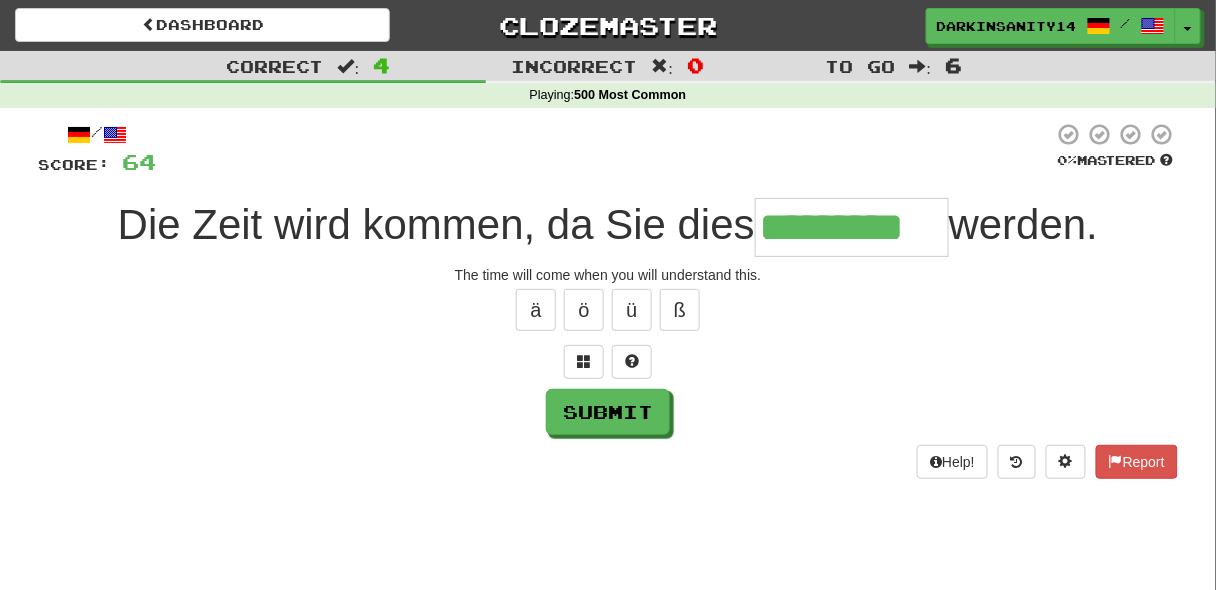 type on "*********" 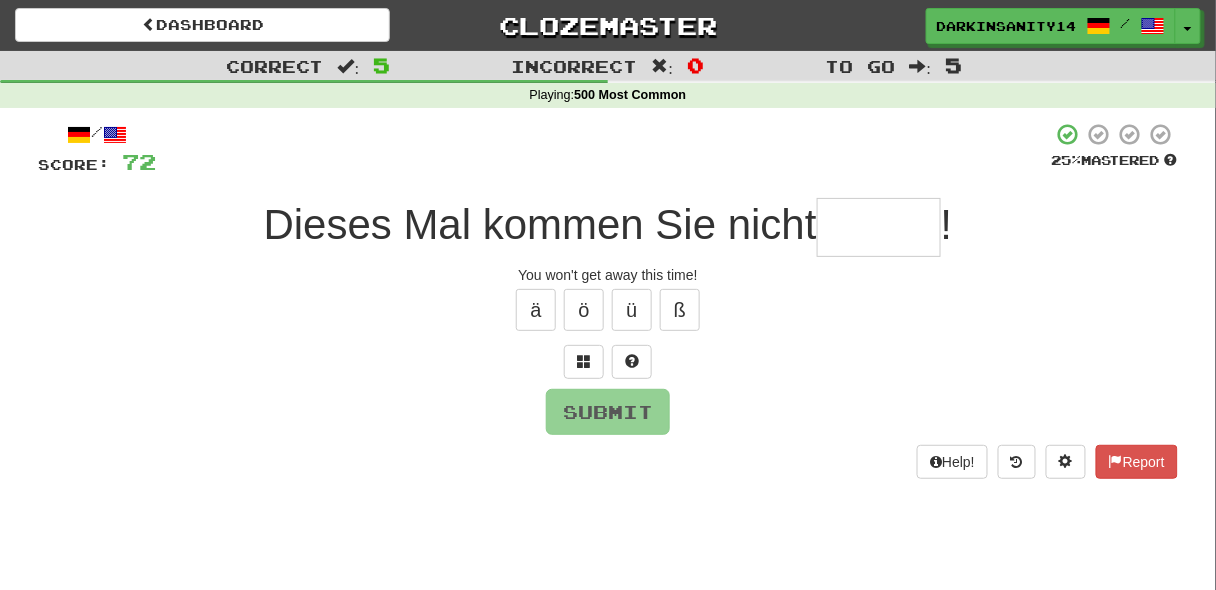type on "*" 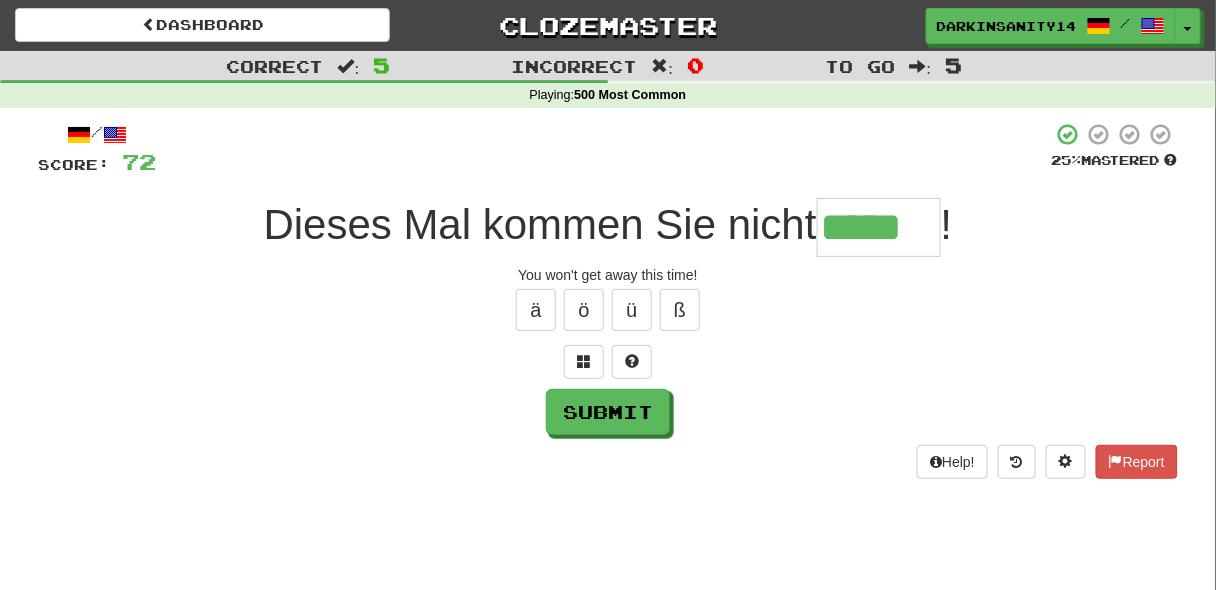 type on "*****" 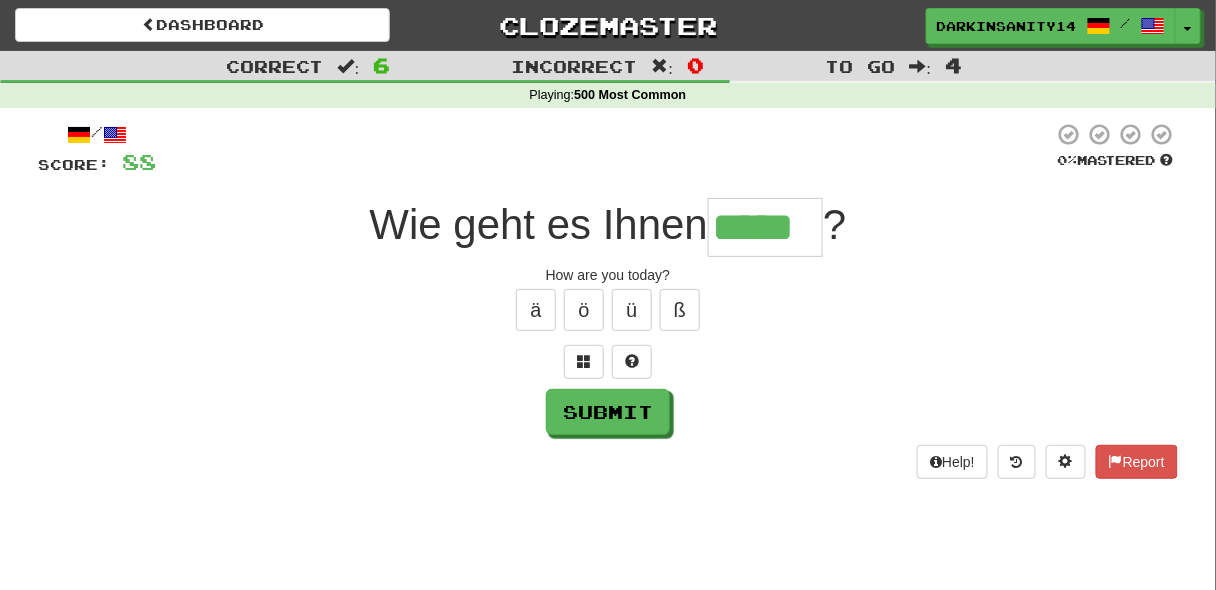 type on "*****" 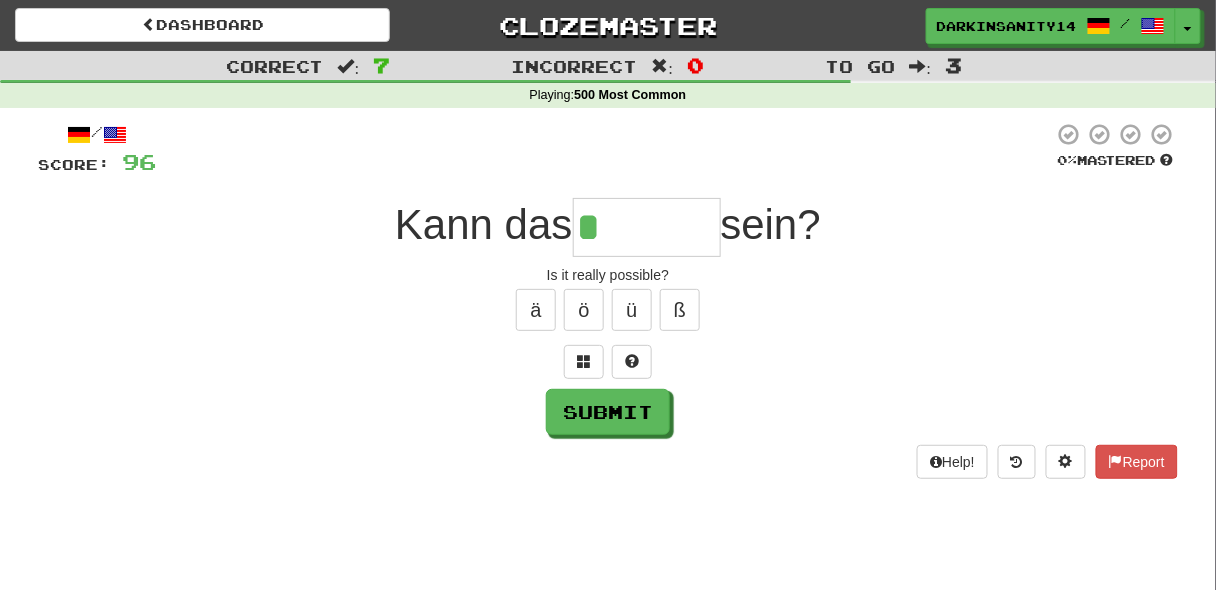 paste on "*" 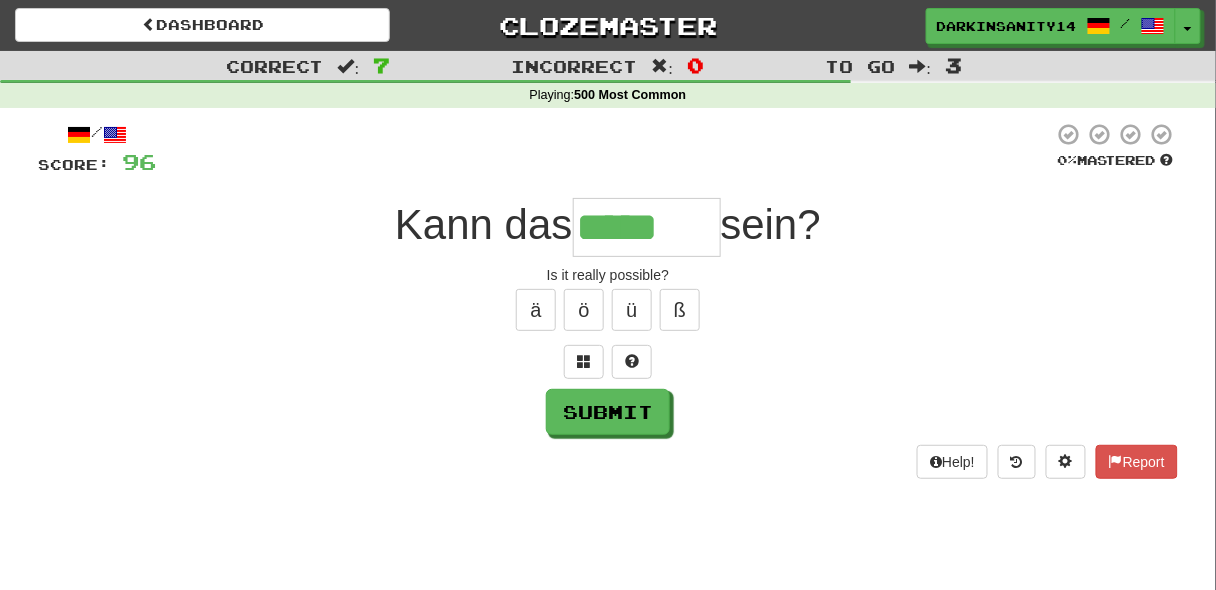paste on "*" 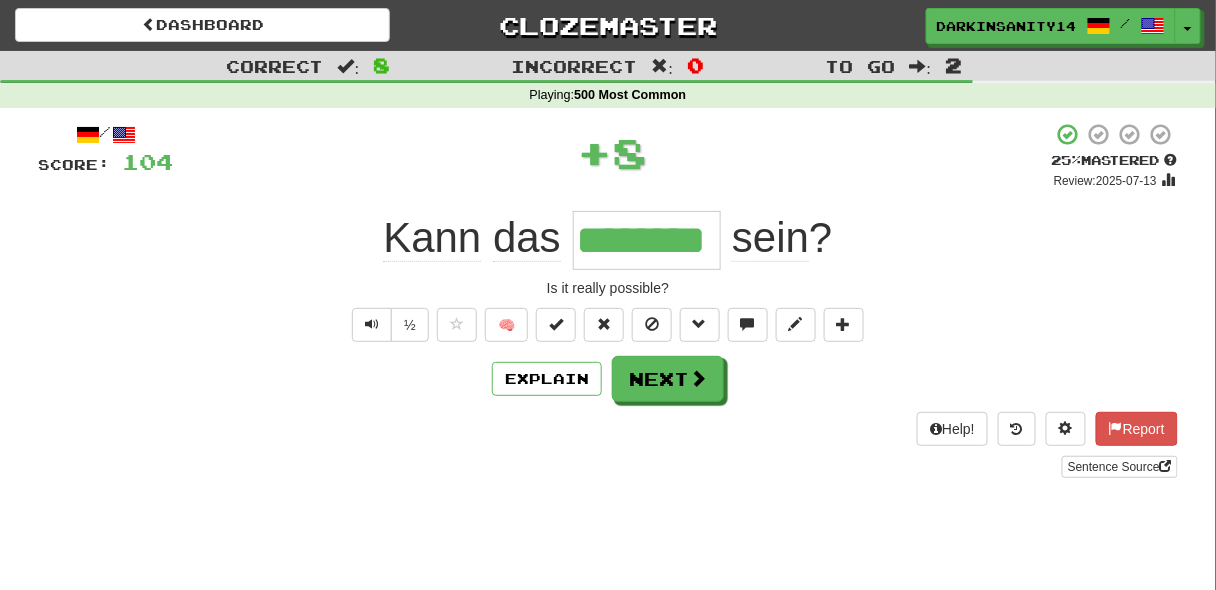 type on "*" 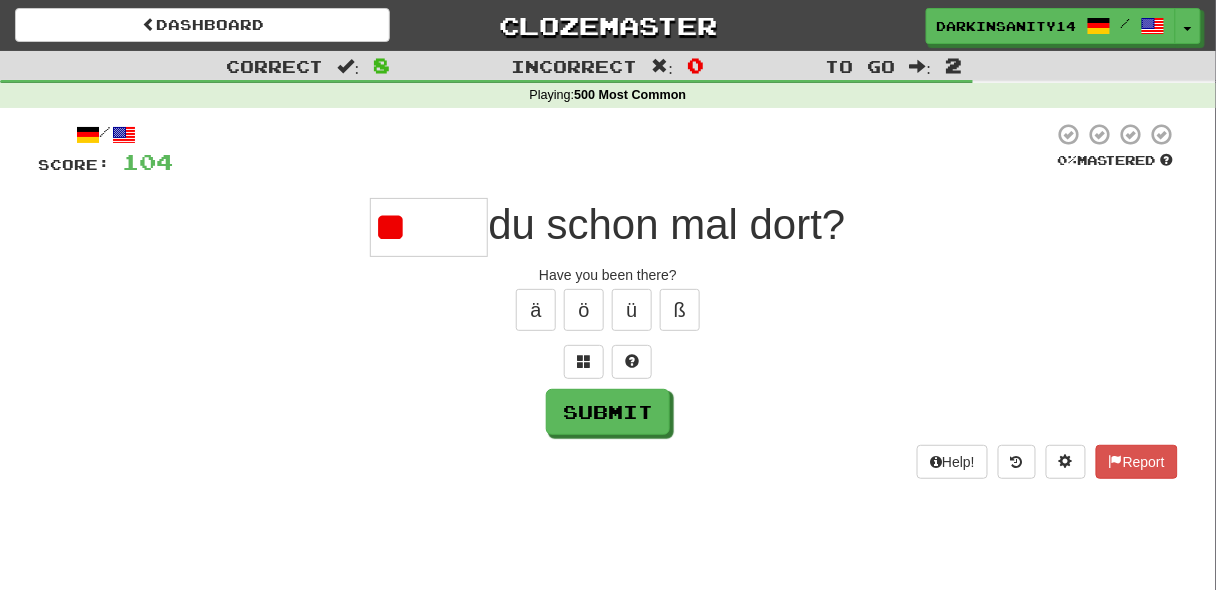 type on "*" 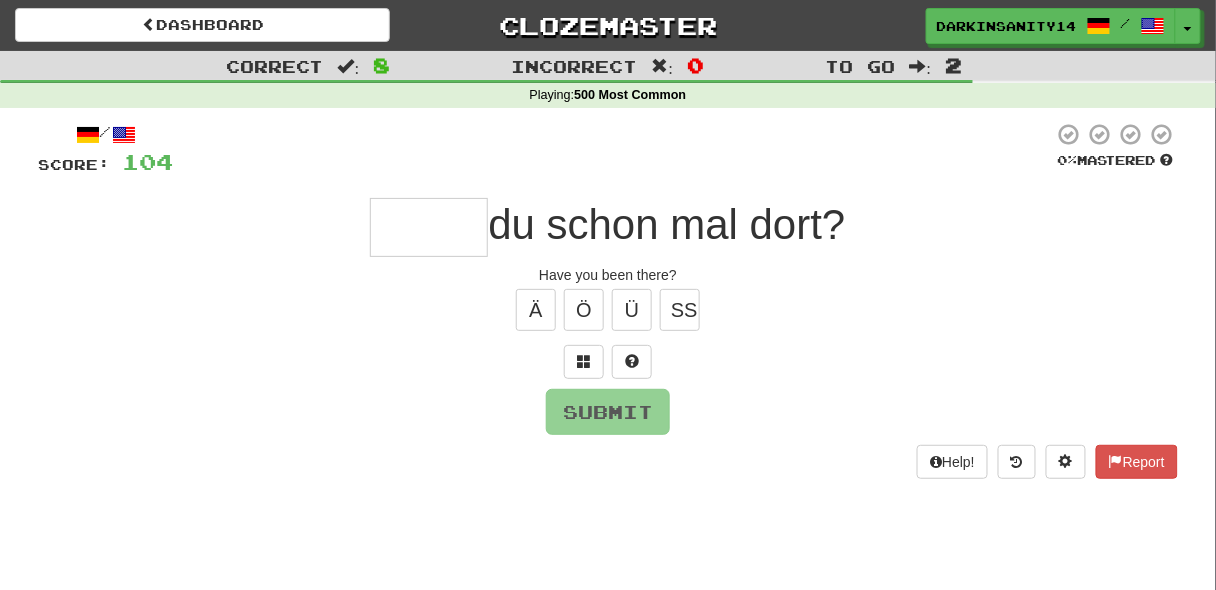type on "*" 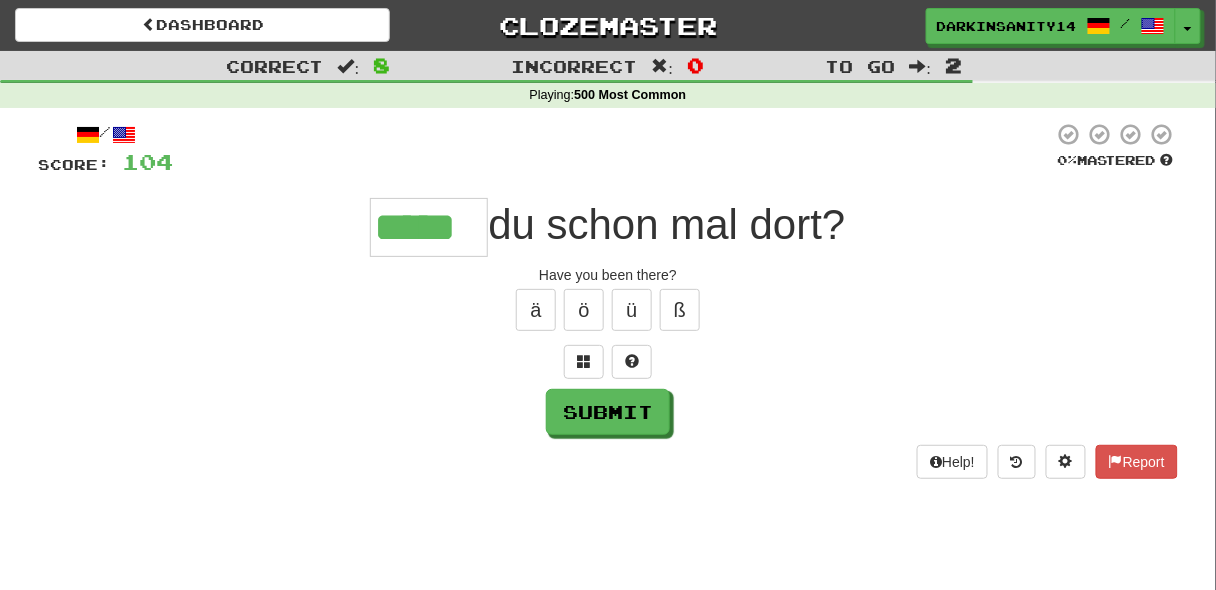 type on "*****" 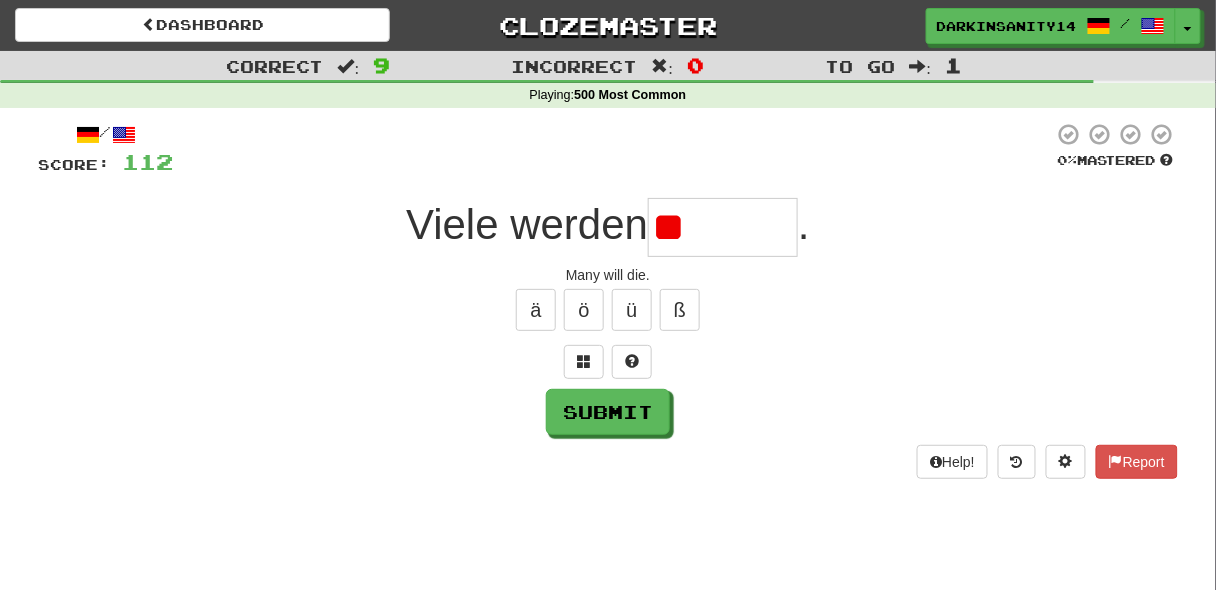 type on "*" 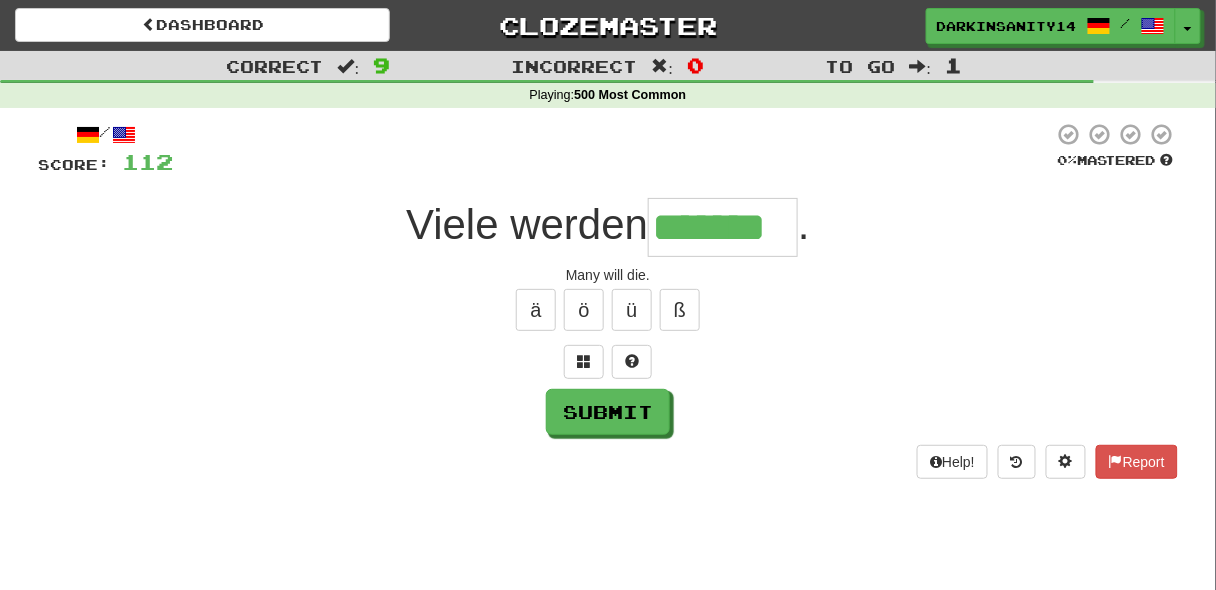 type on "*******" 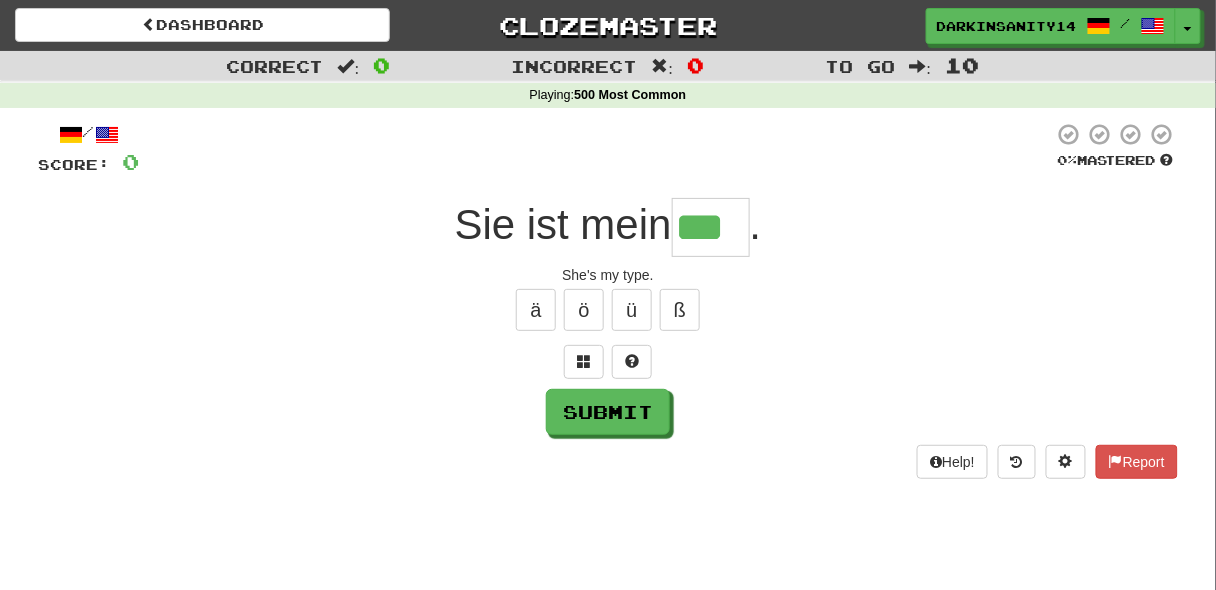 type on "***" 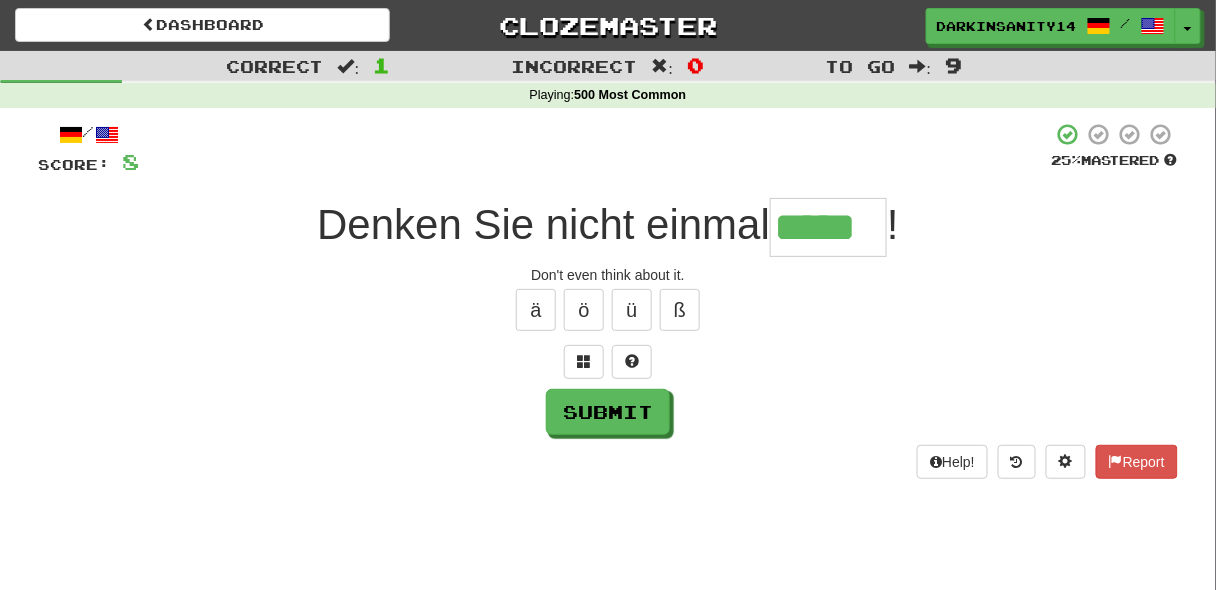 type on "*****" 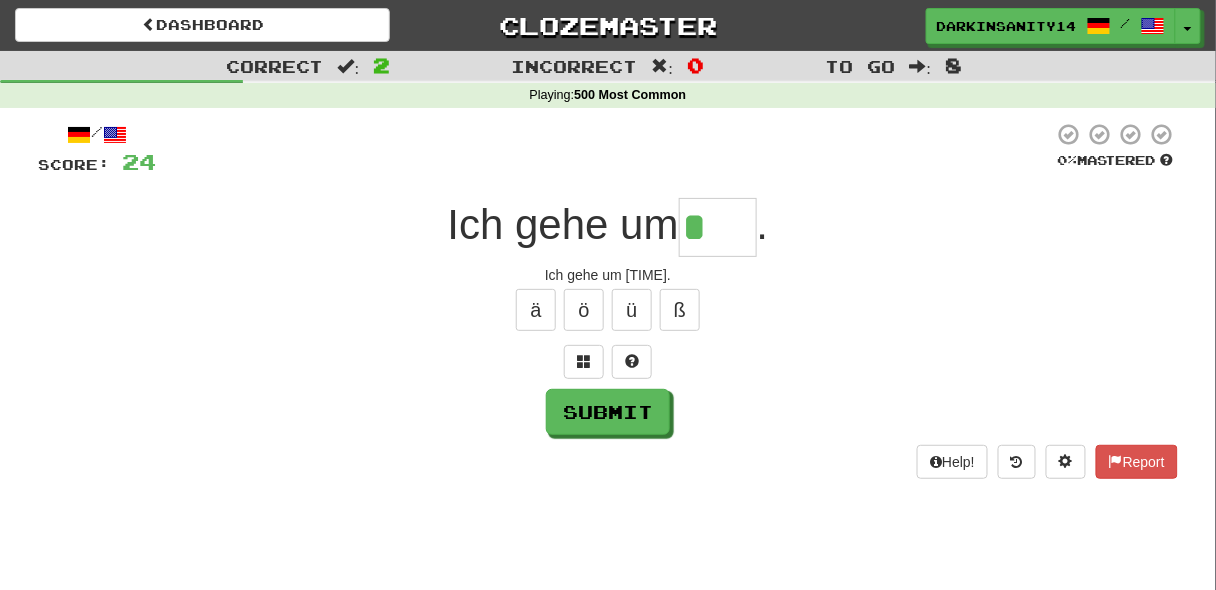 paste on "*" 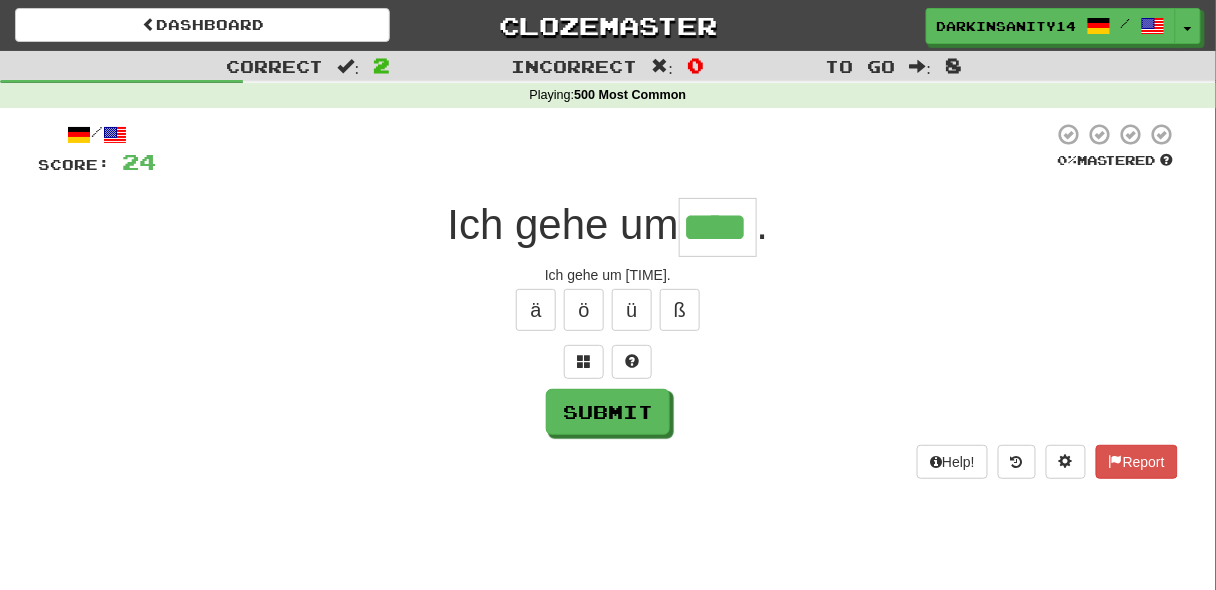 type on "****" 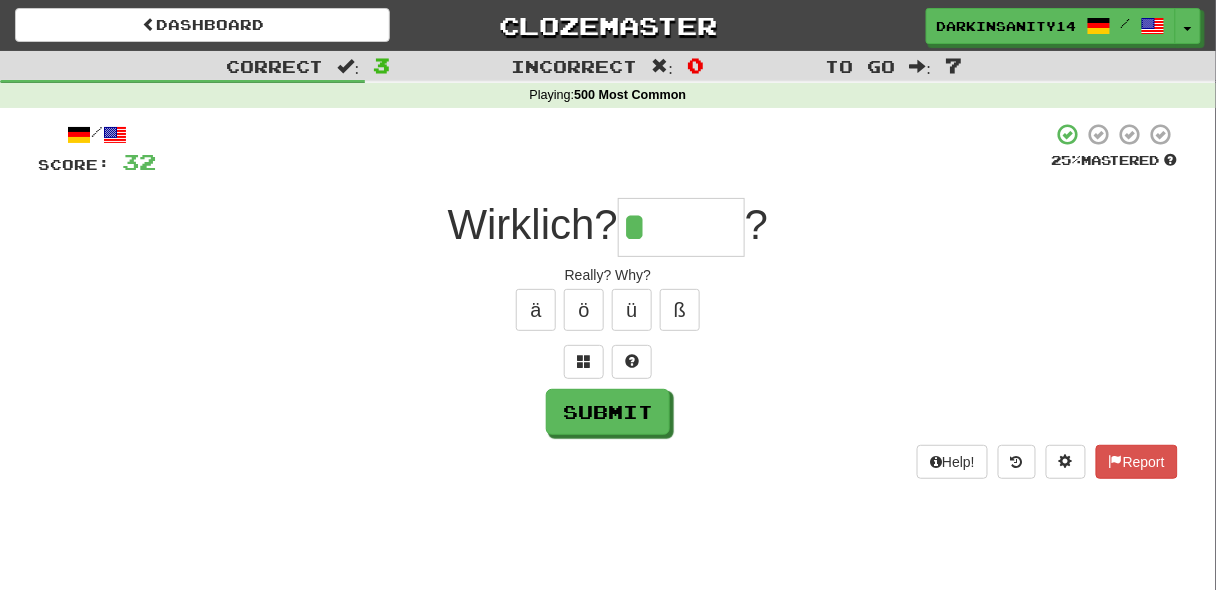 paste on "*" 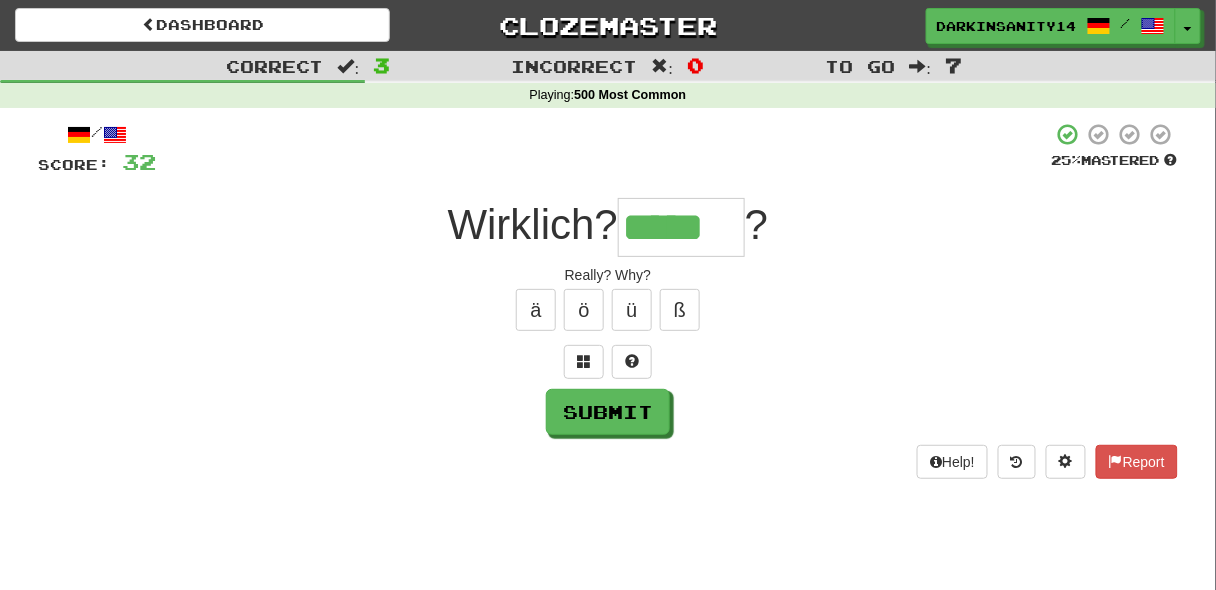 type on "*****" 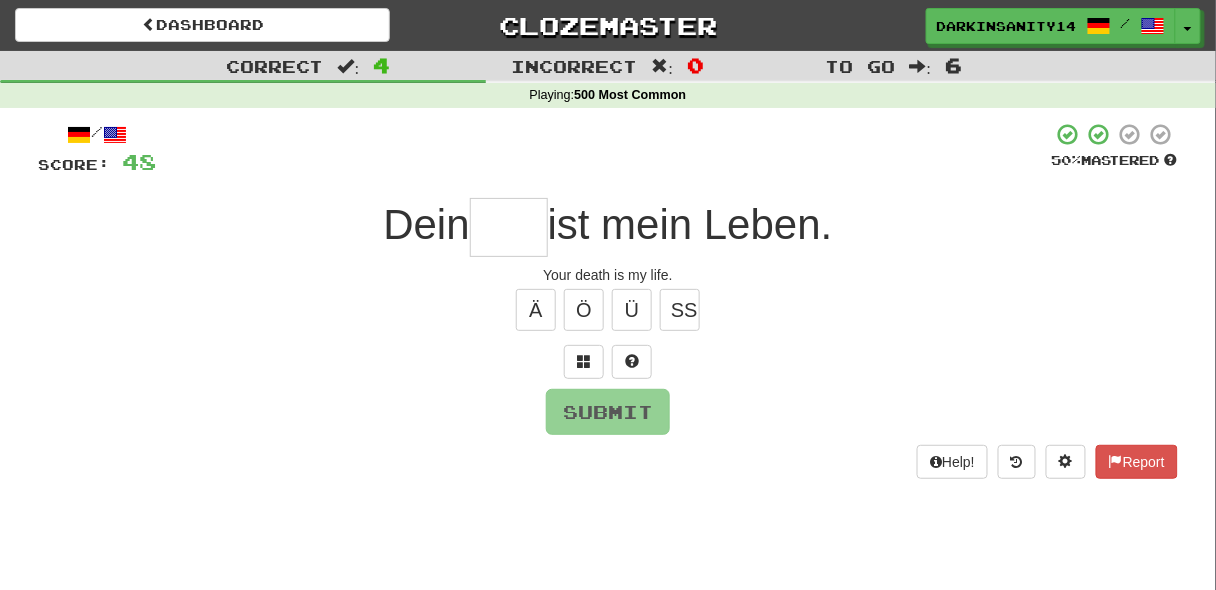 type on "*" 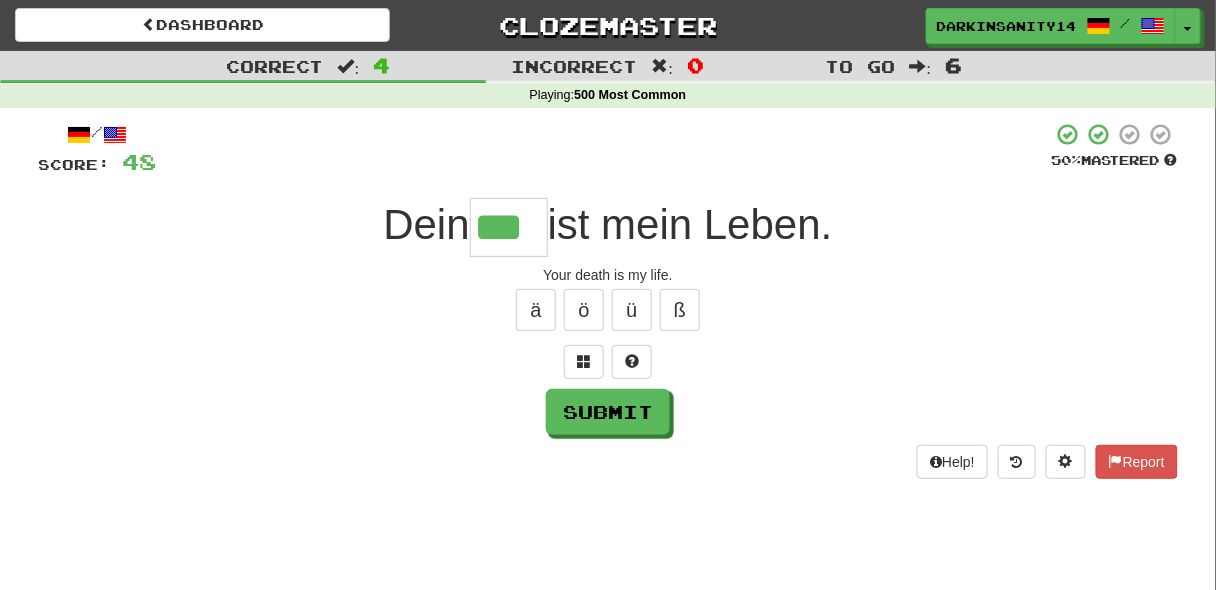 type on "***" 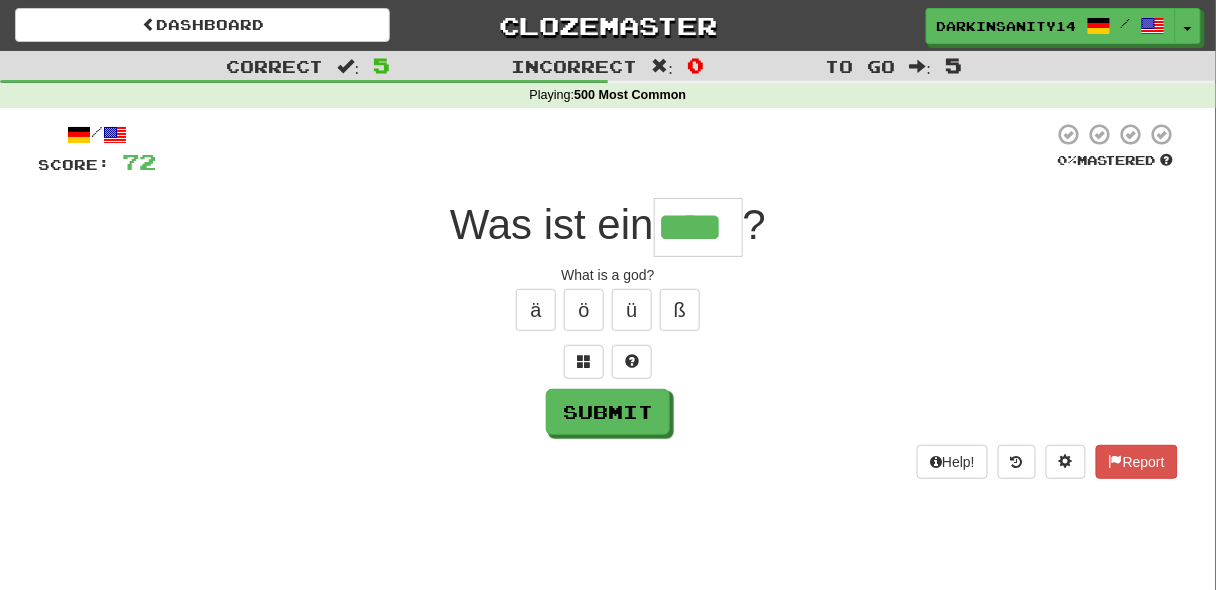 type on "****" 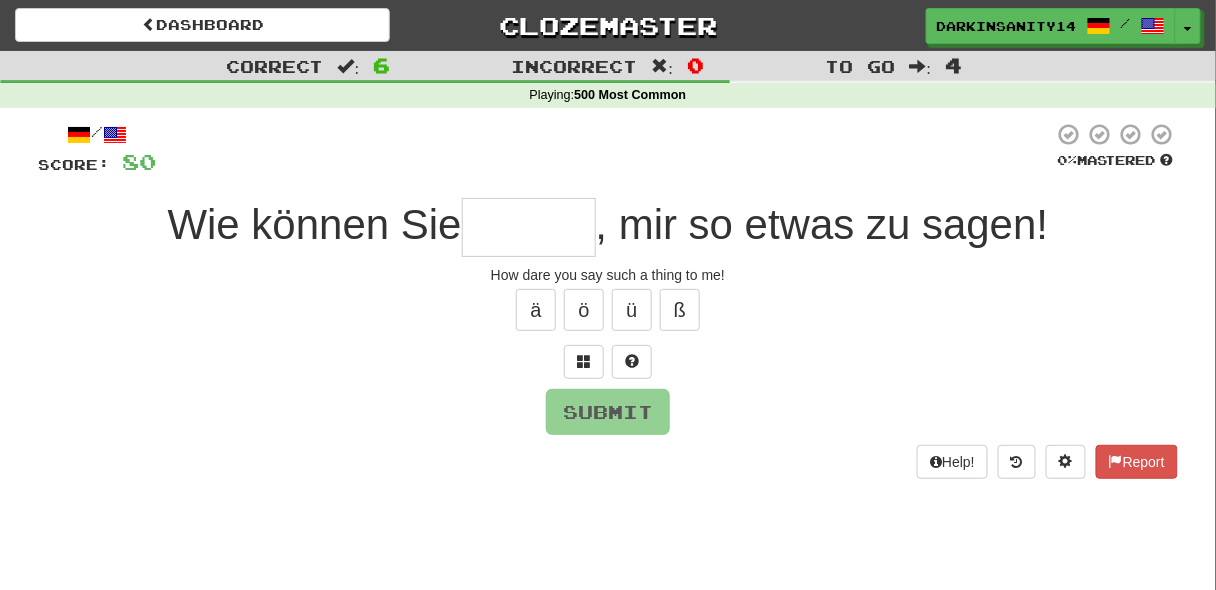 type on "*" 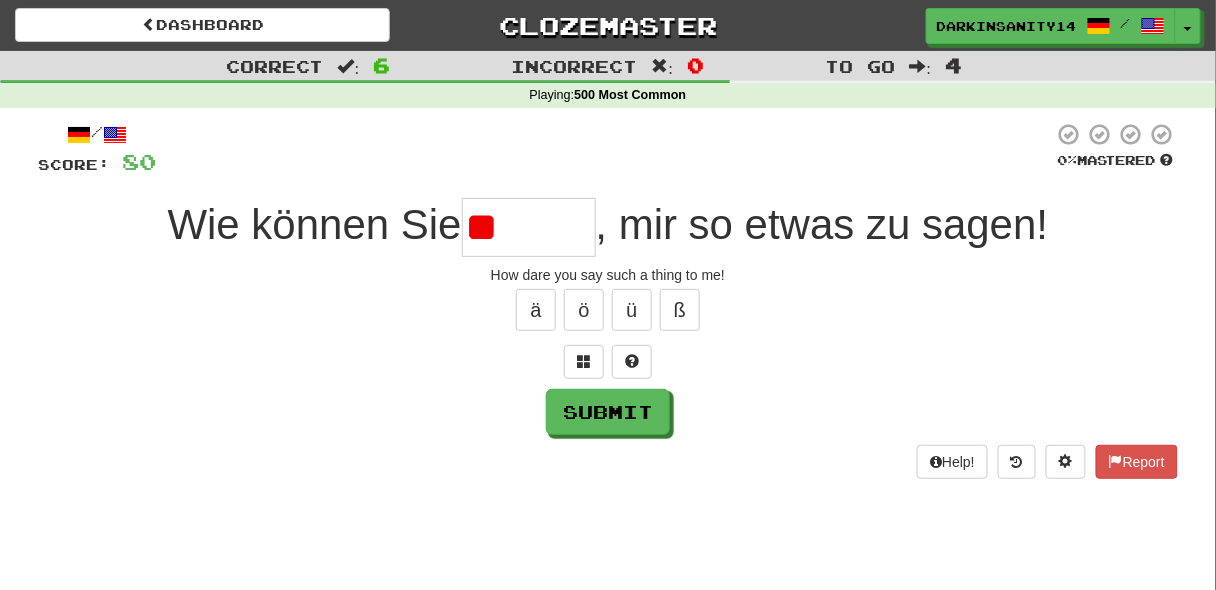 type on "*" 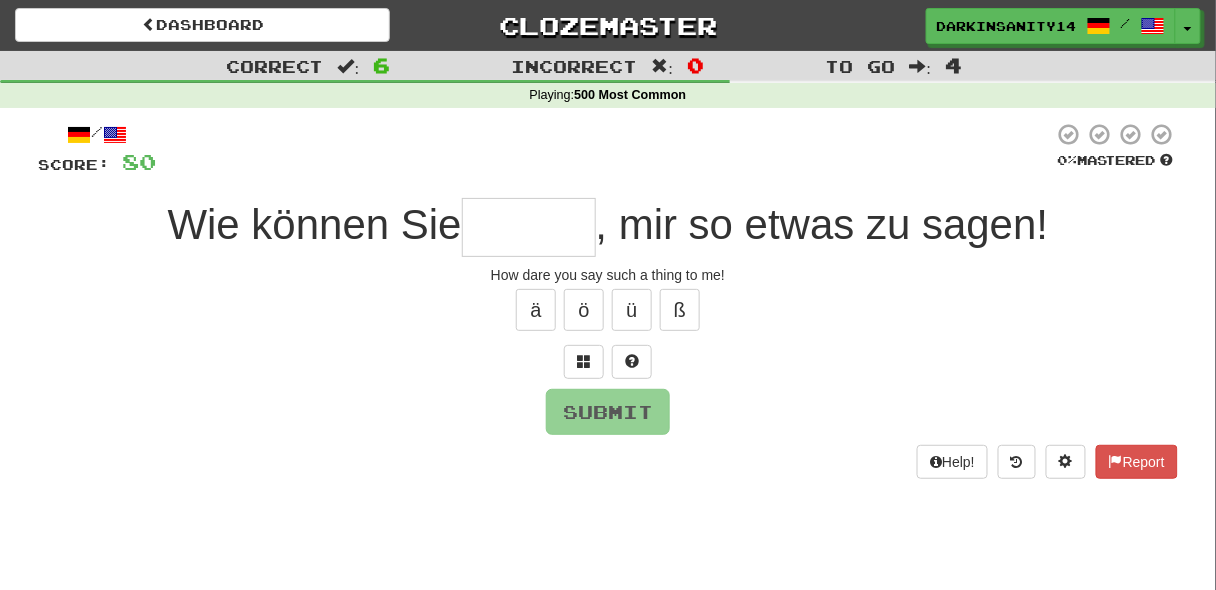 type on "*" 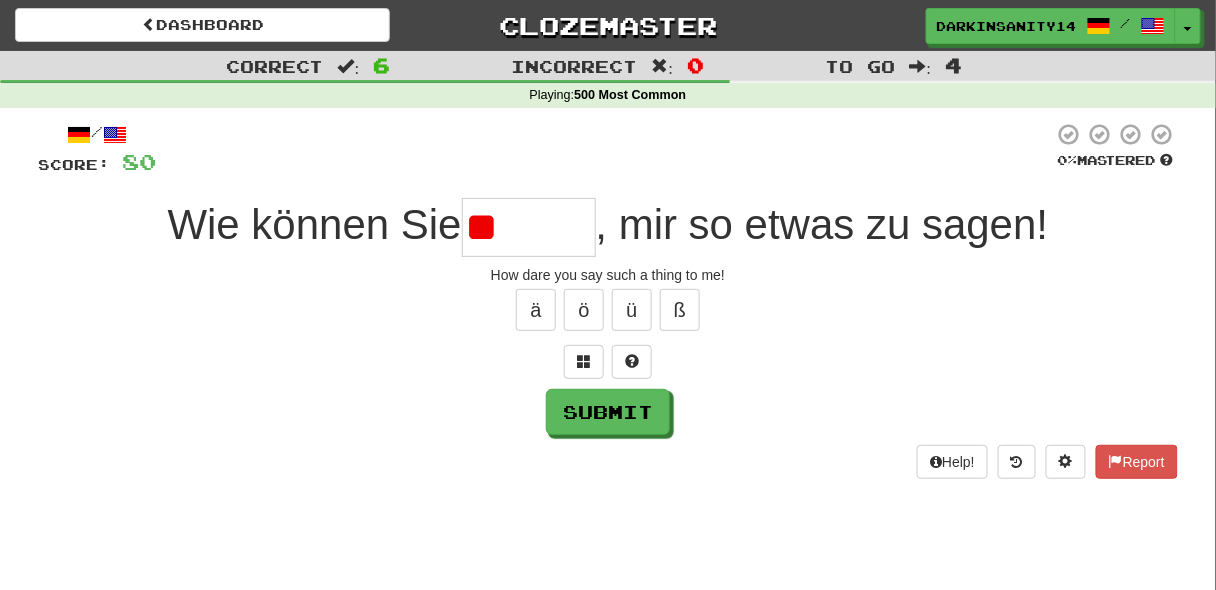 type on "*" 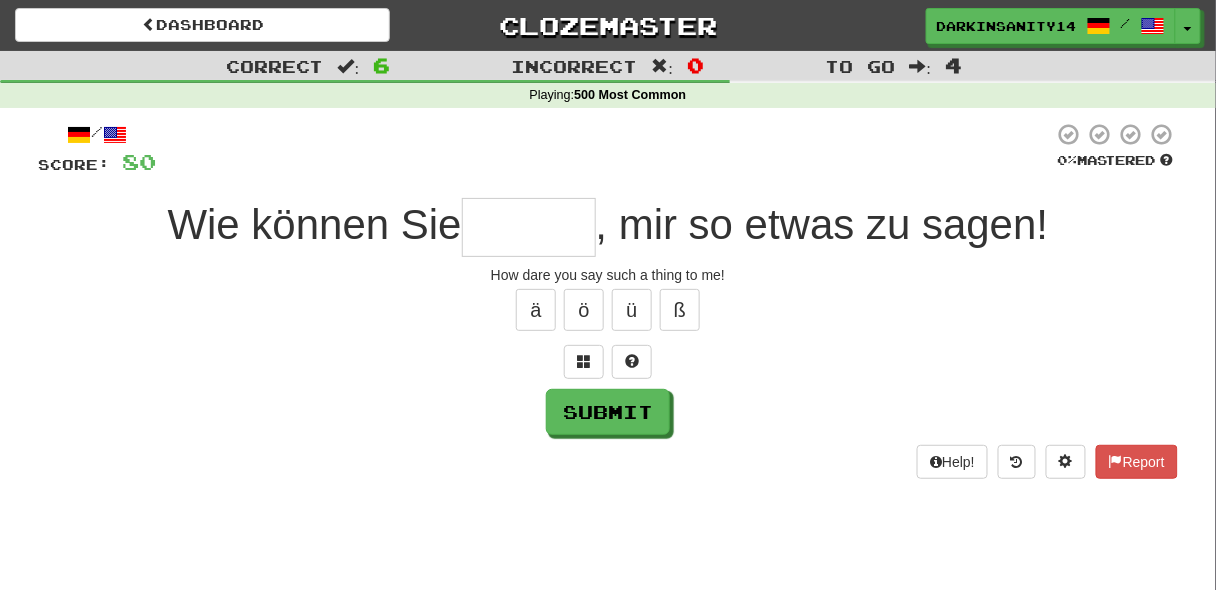 type on "*" 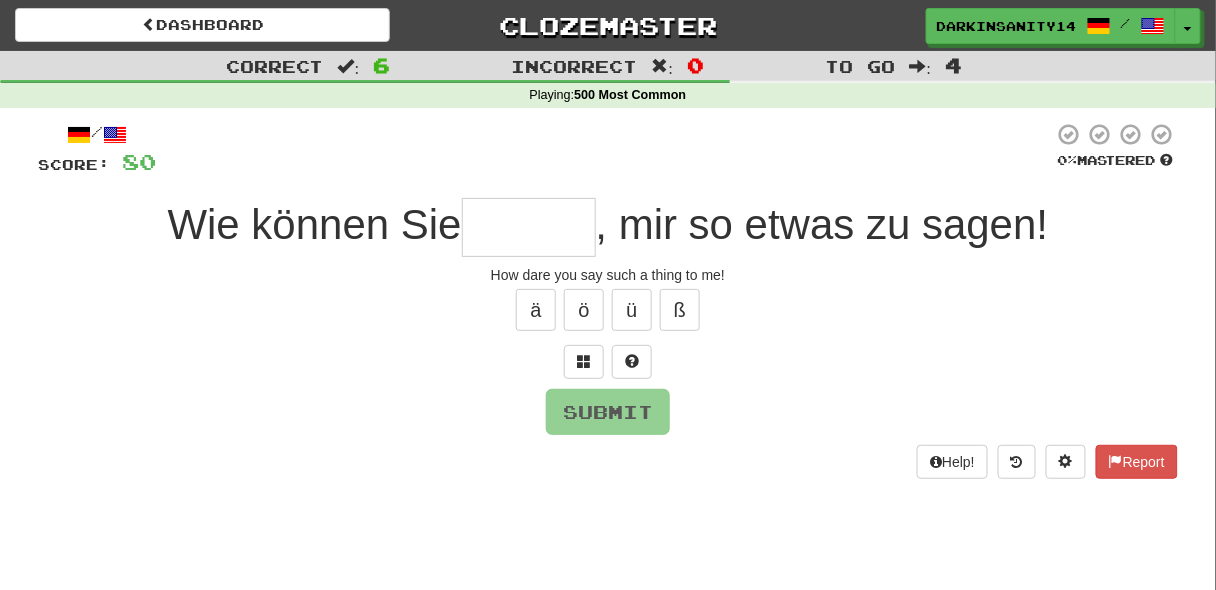 type on "*" 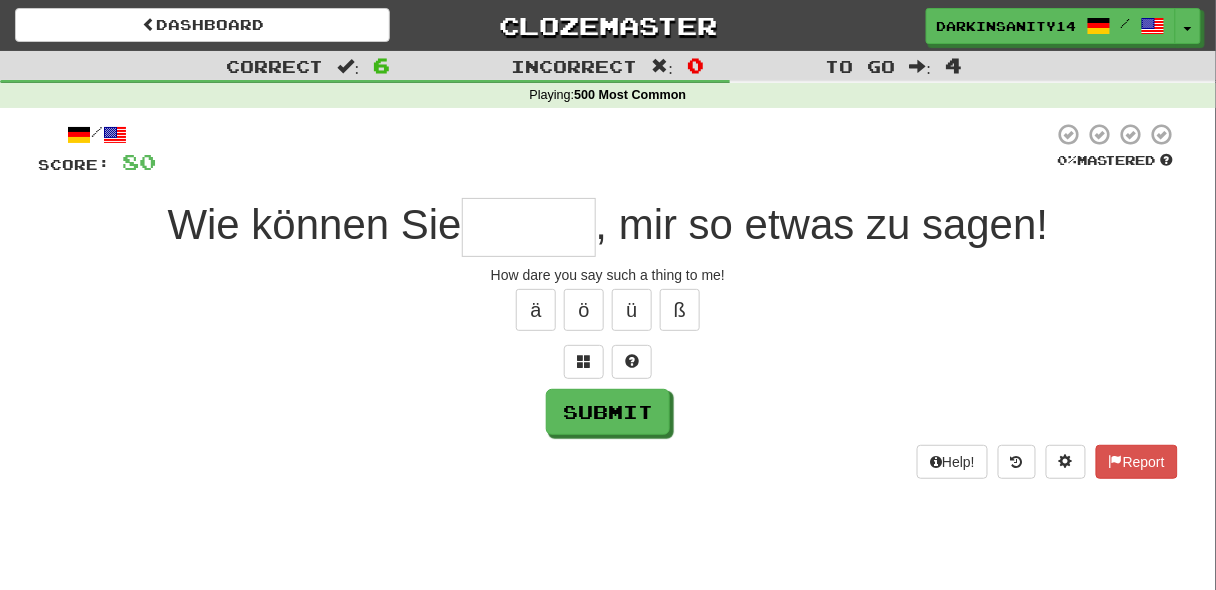 type on "*" 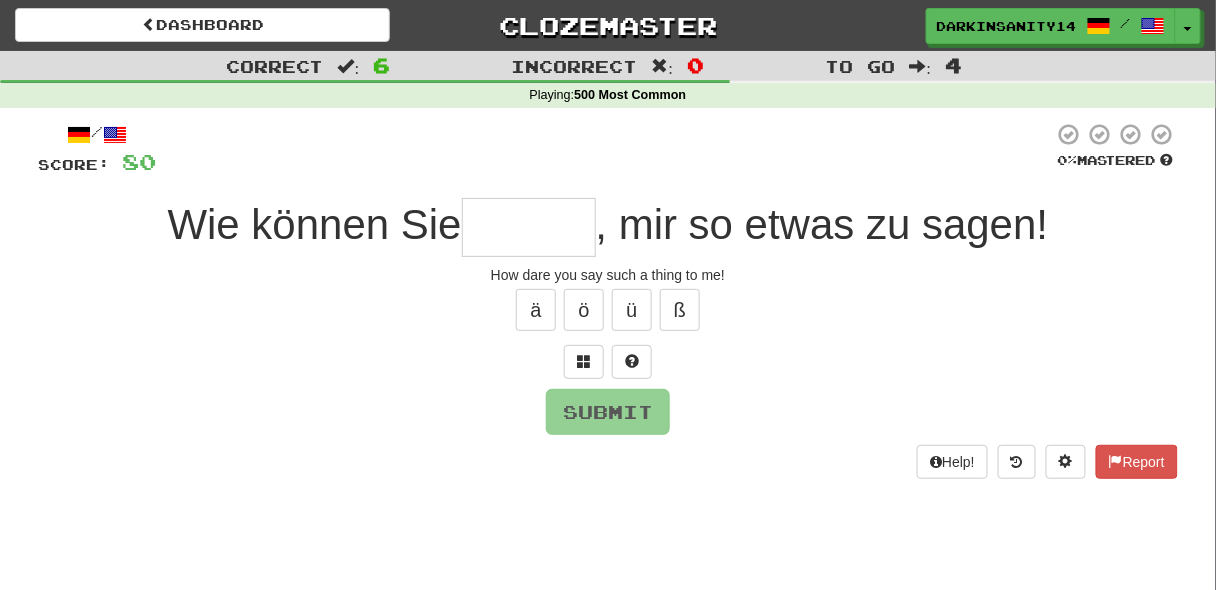 type on "*" 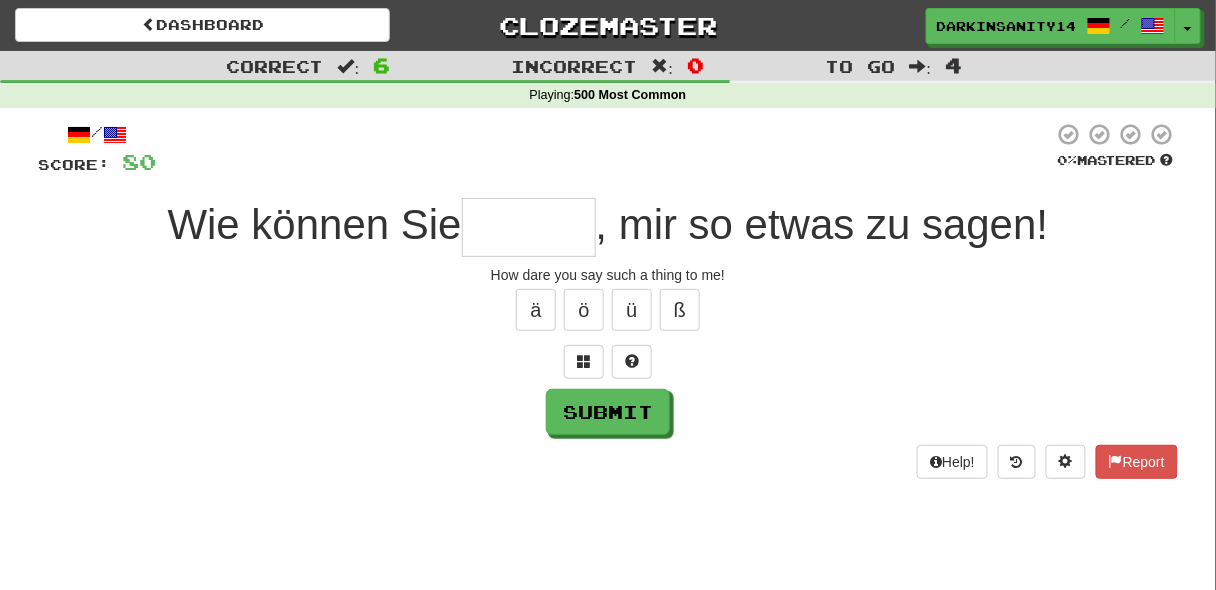 type on "*" 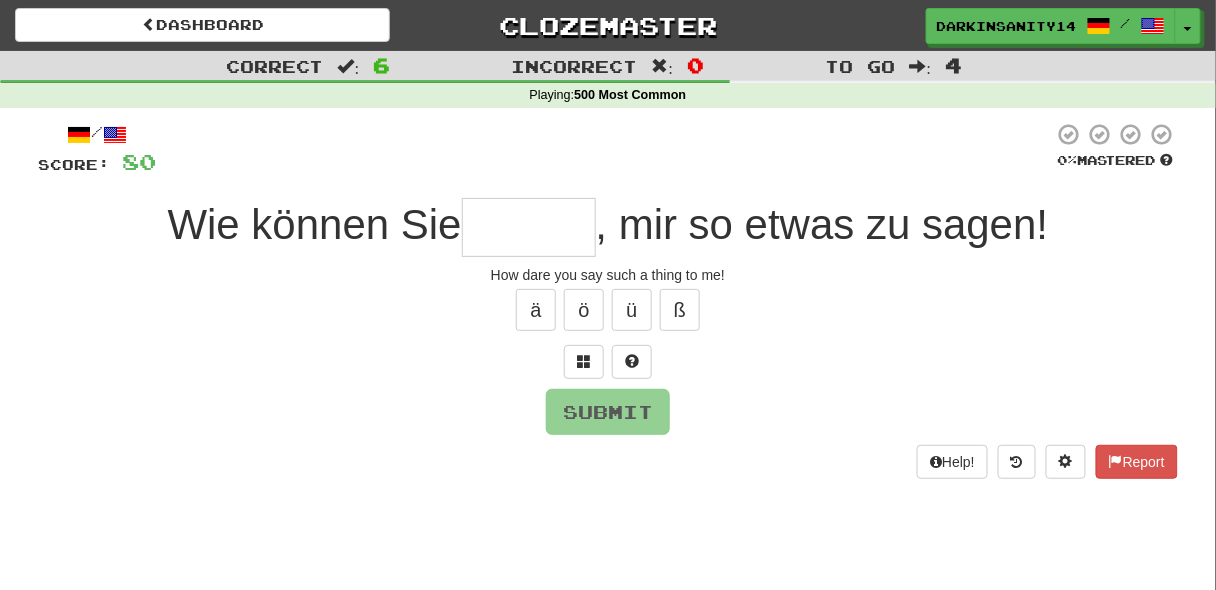 type on "*" 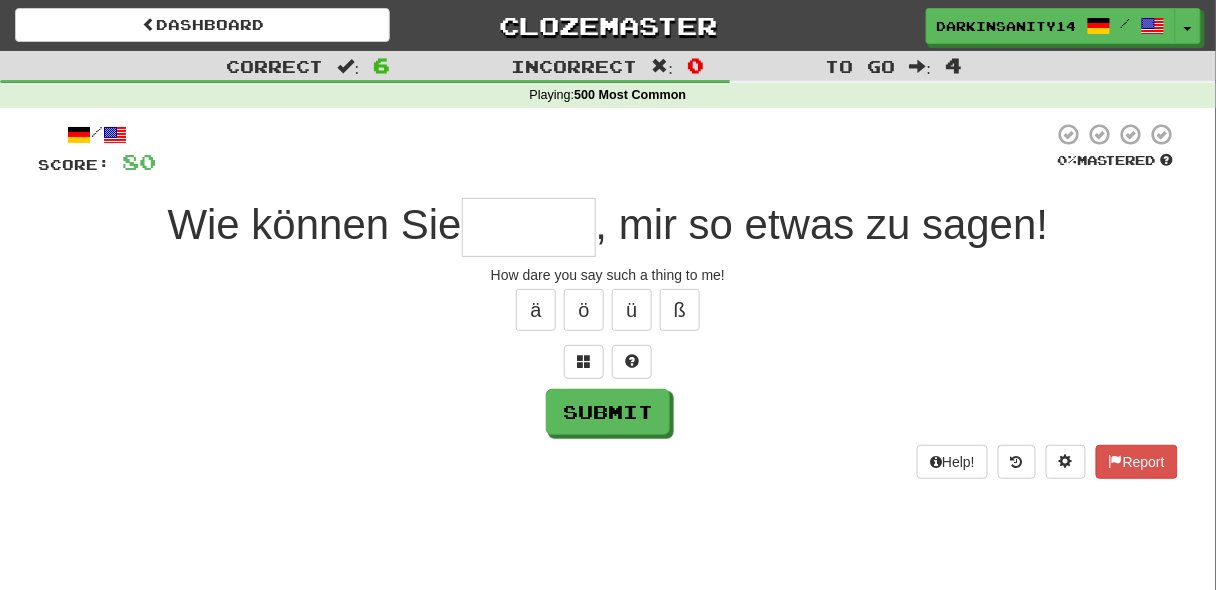 type on "*" 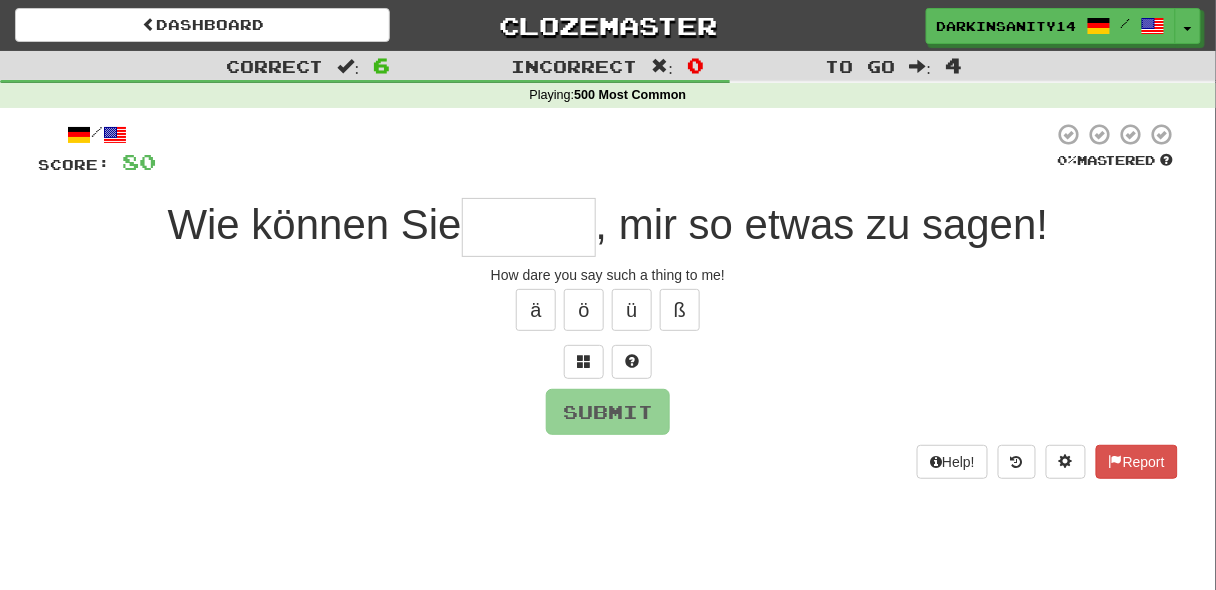 type on "*" 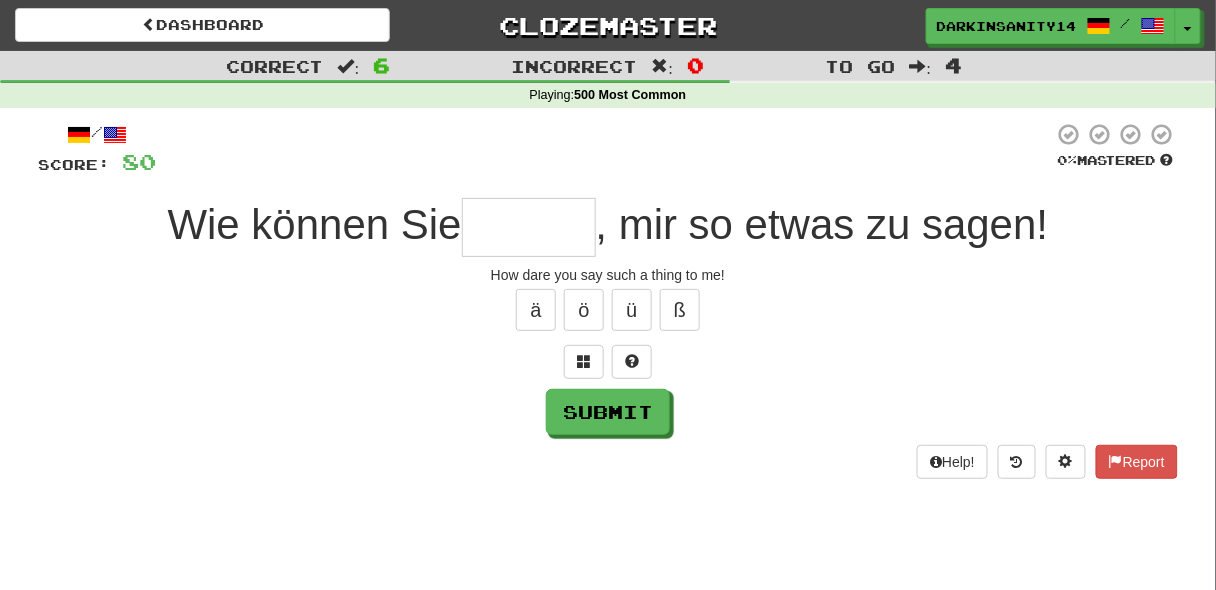 type on "*" 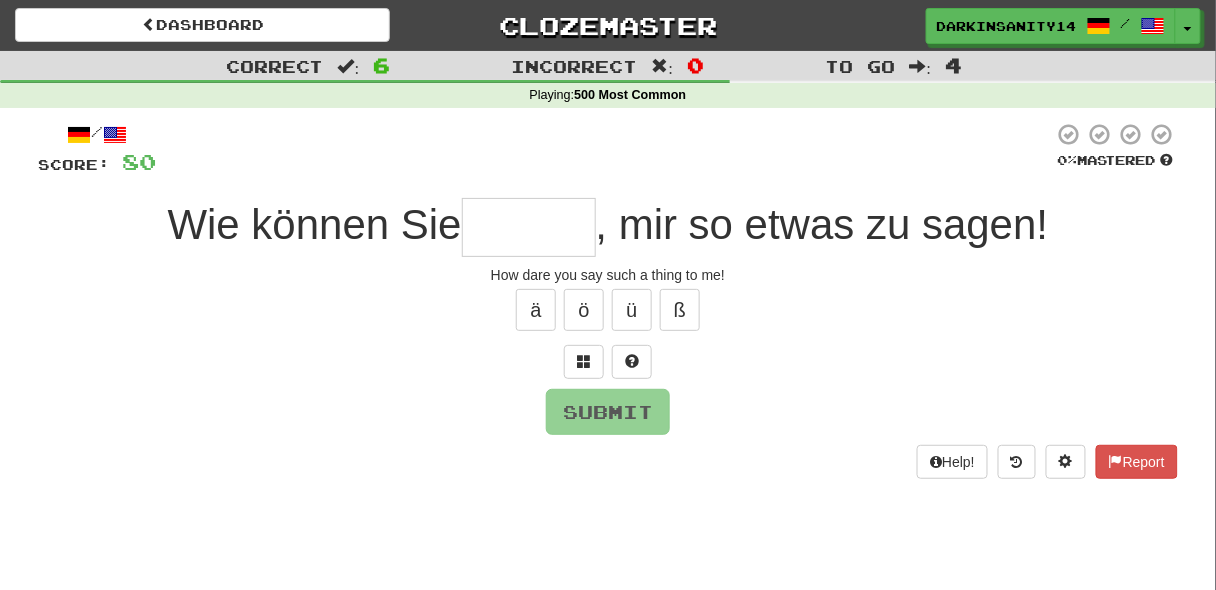 type on "*" 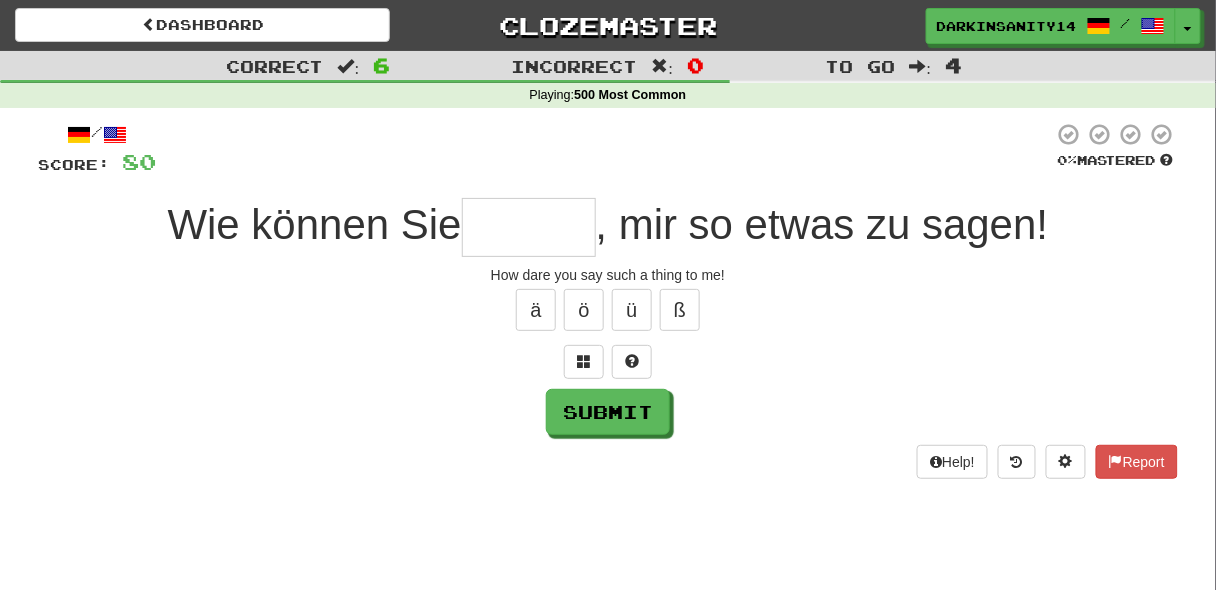 type on "*" 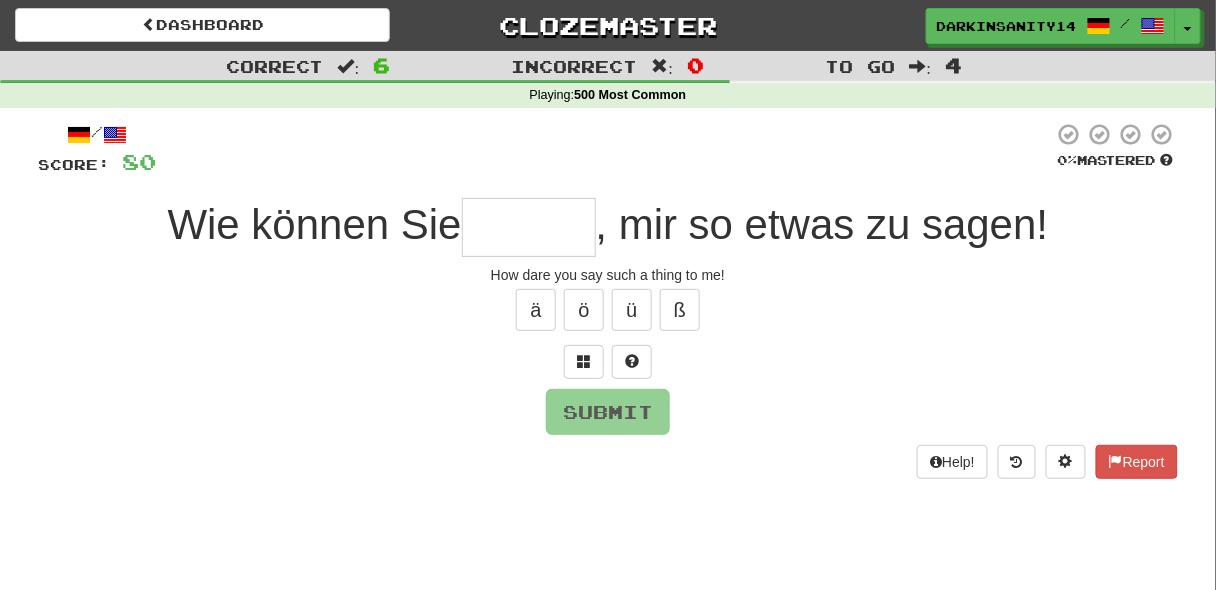 type on "*" 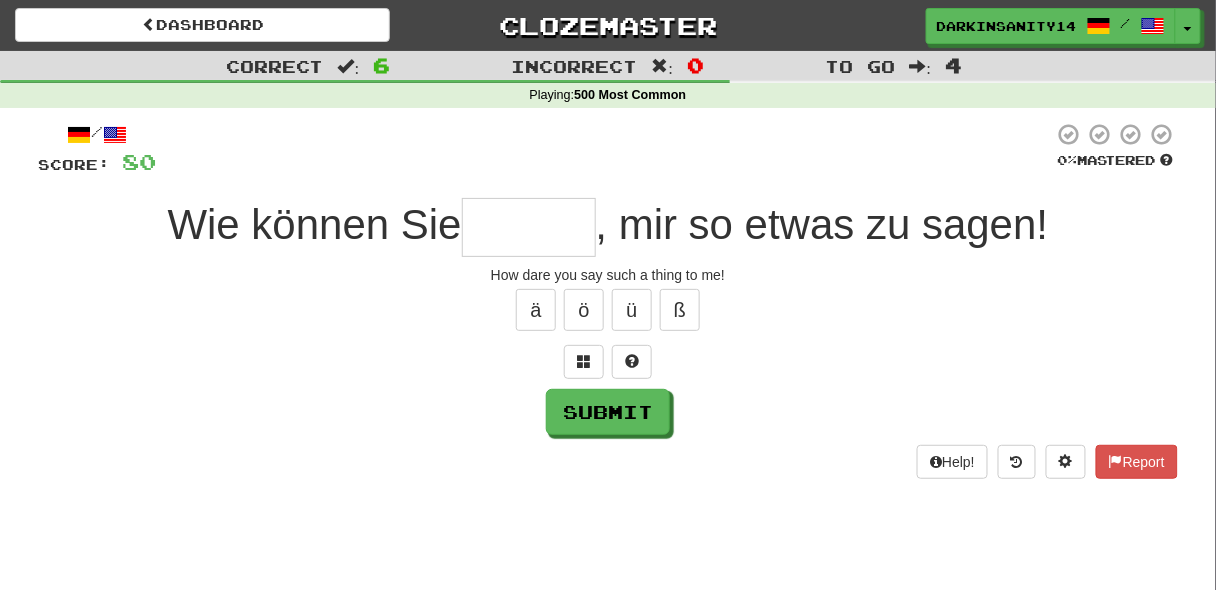 type on "*" 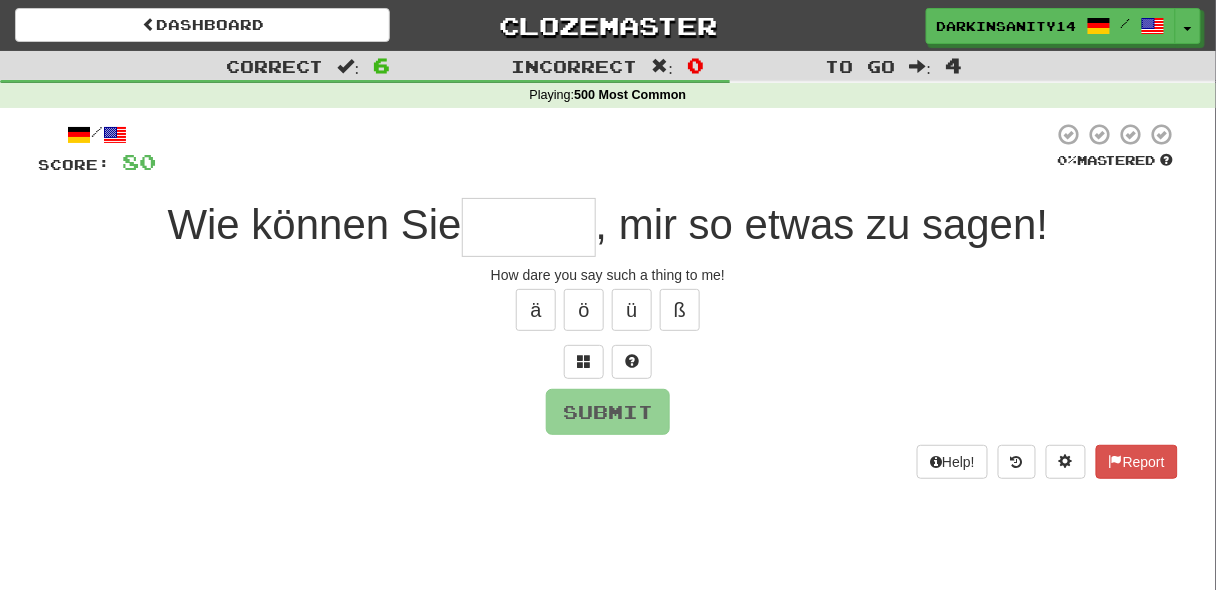 type on "*" 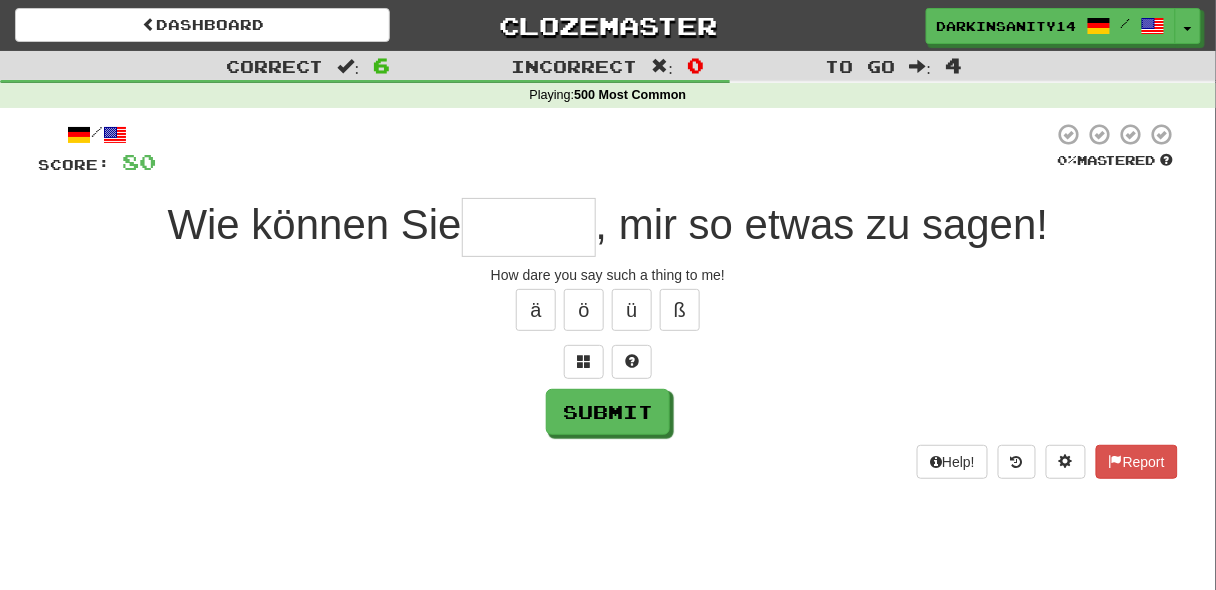 type on "*" 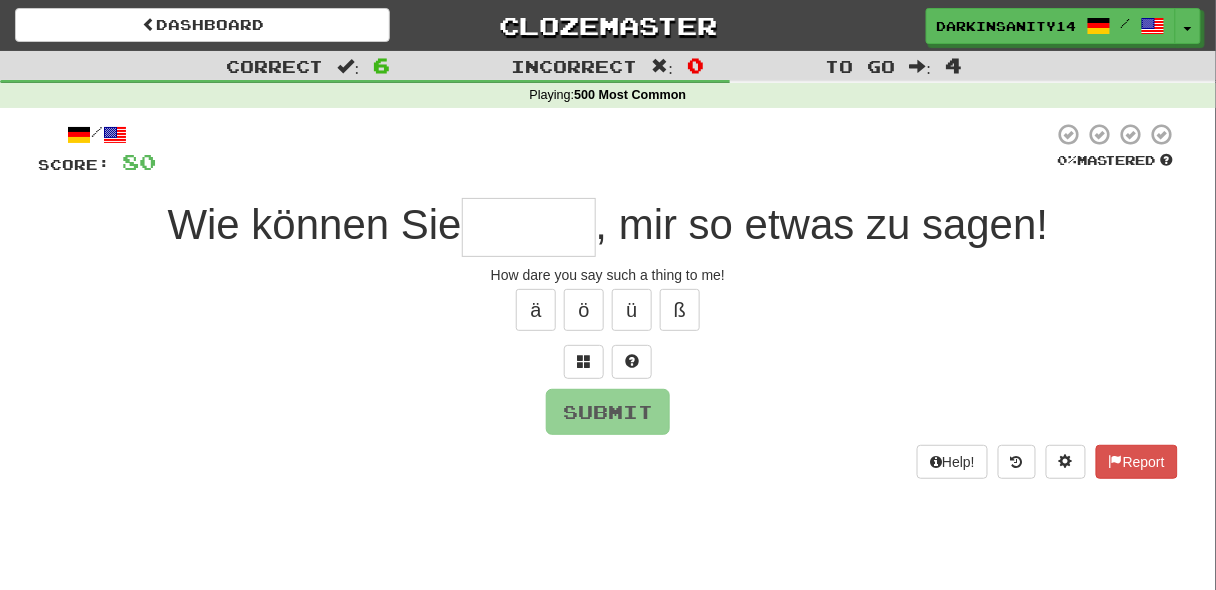 type on "*" 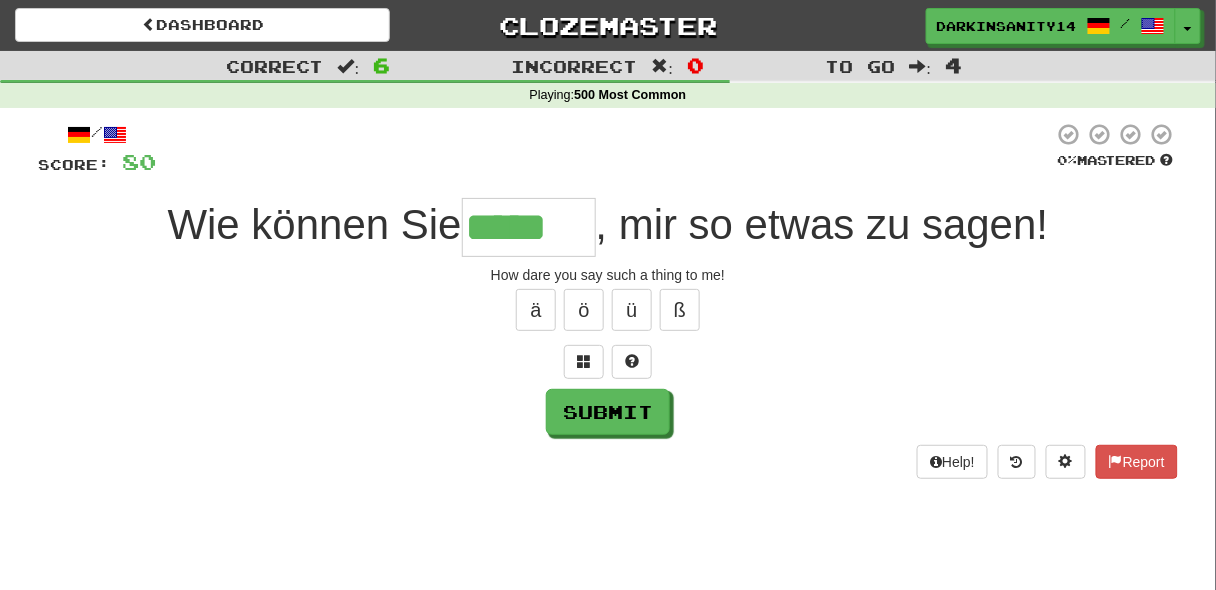 type on "*****" 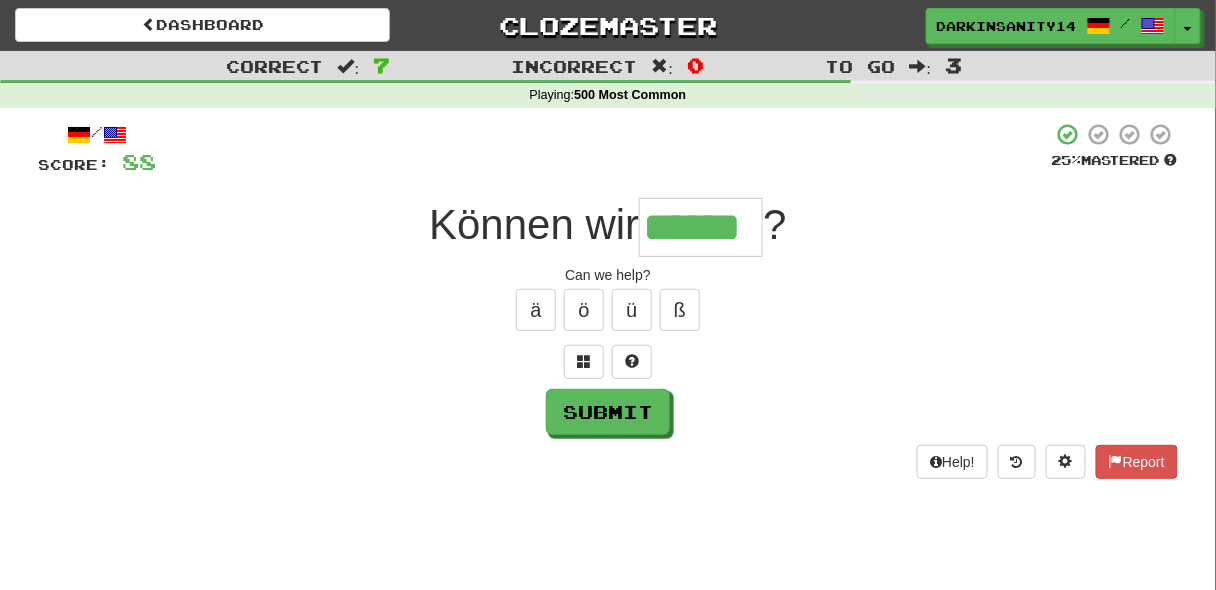 type on "******" 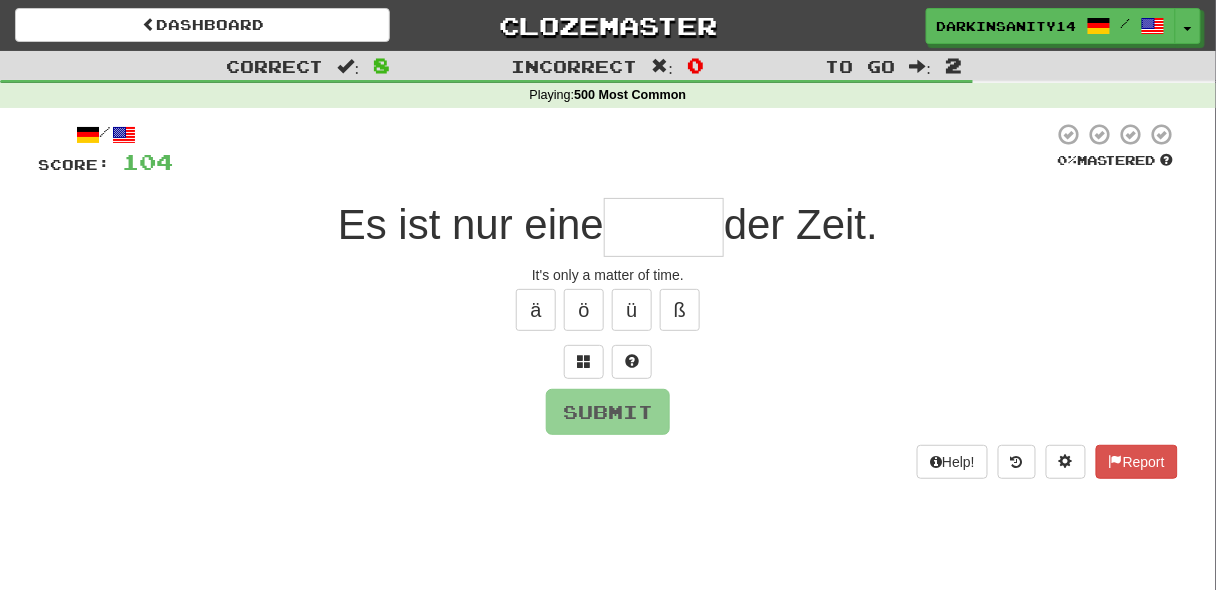 type on "*" 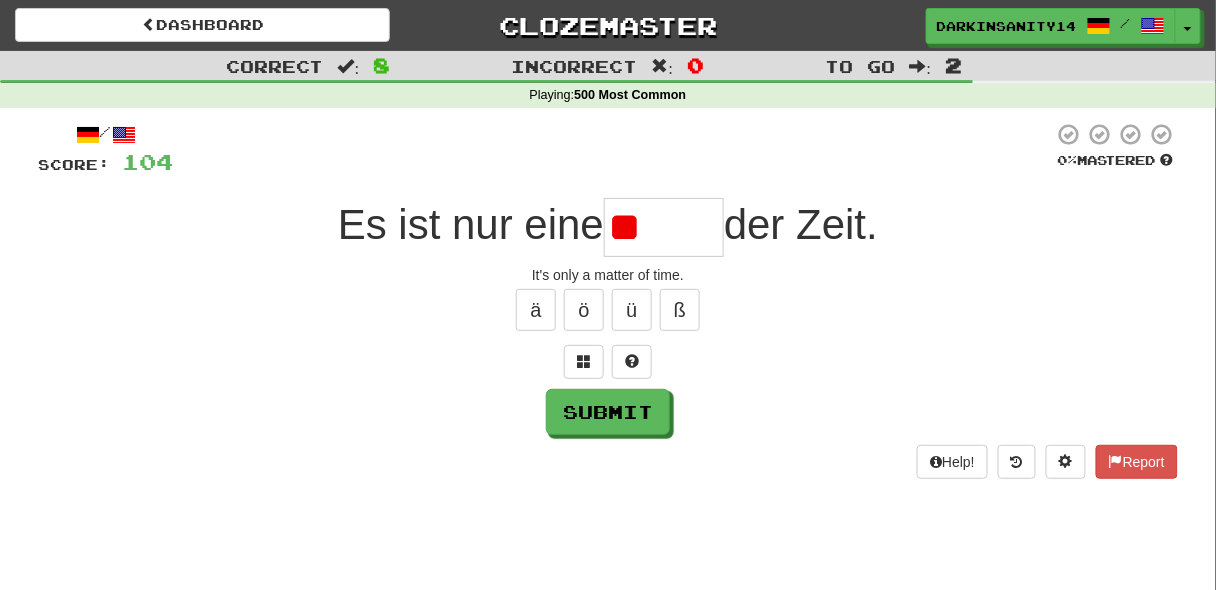 type on "*" 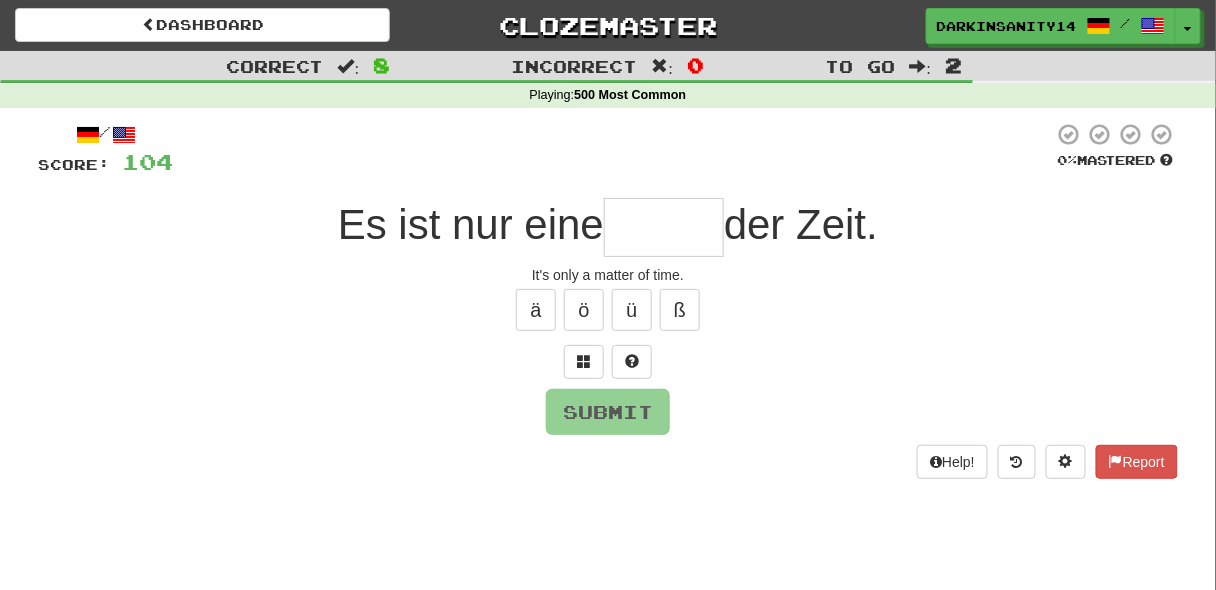 type on "*" 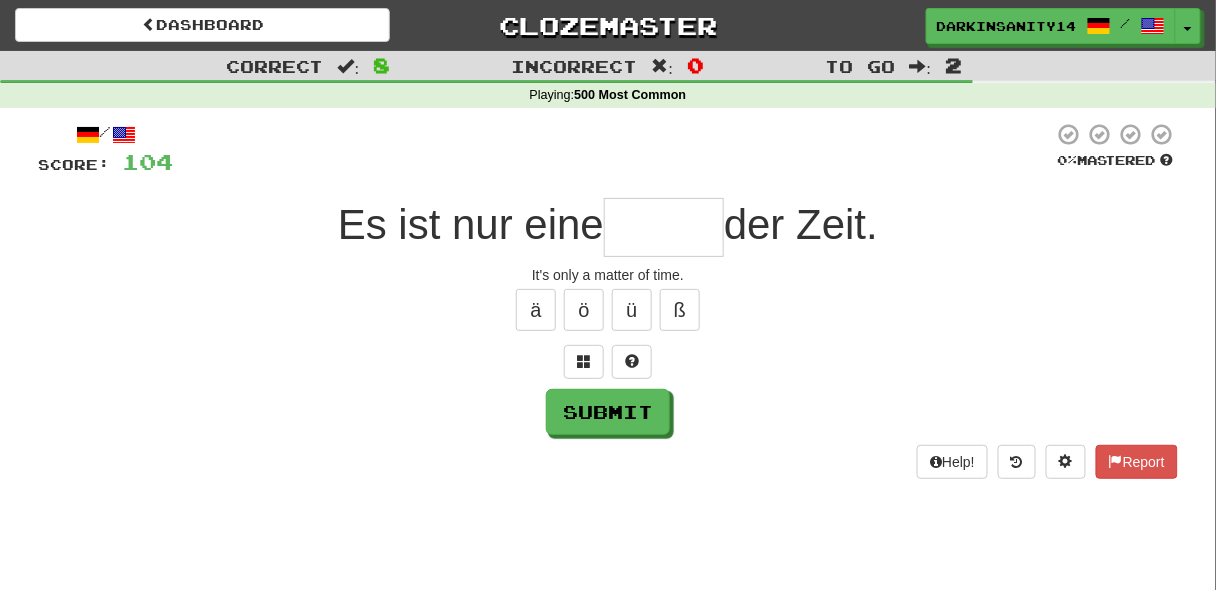 type on "*" 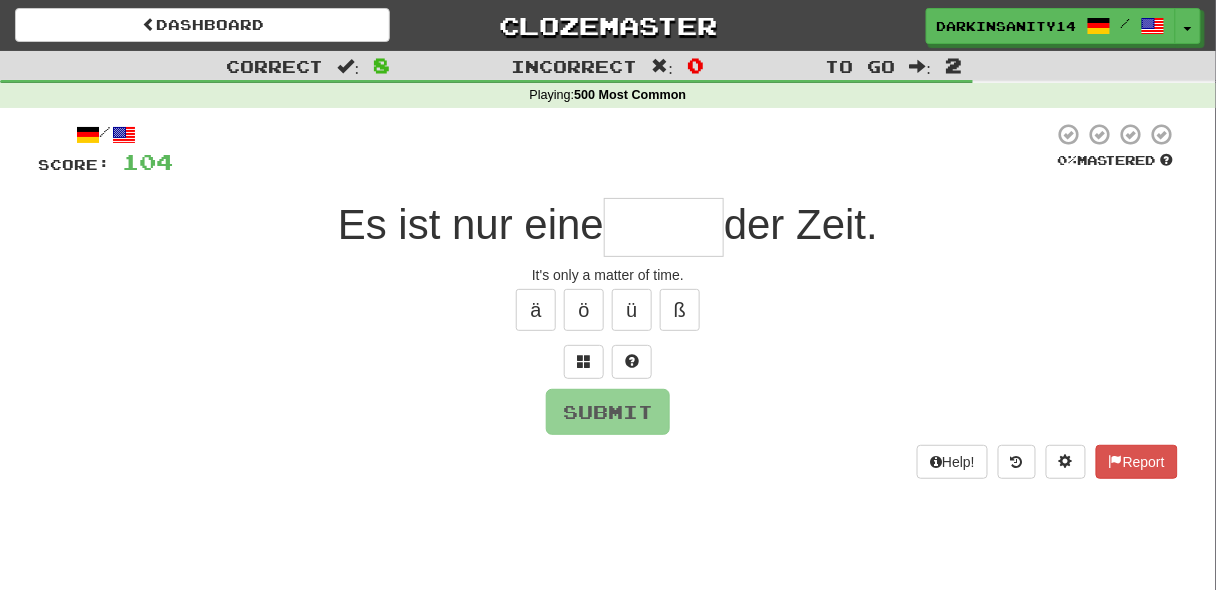 type on "*" 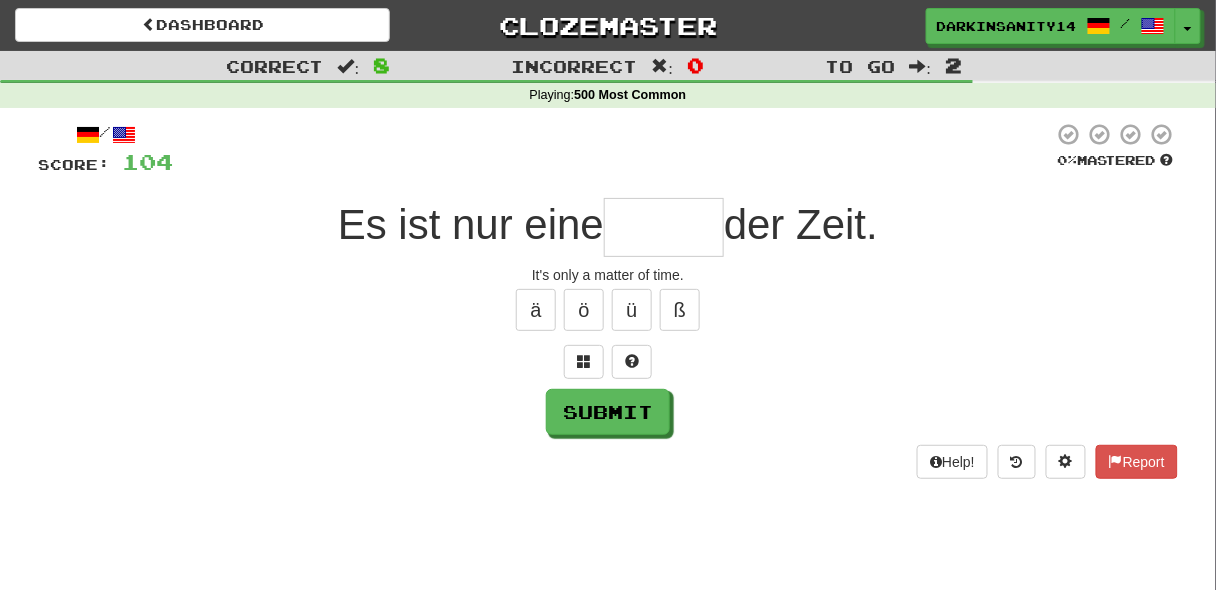 type on "*" 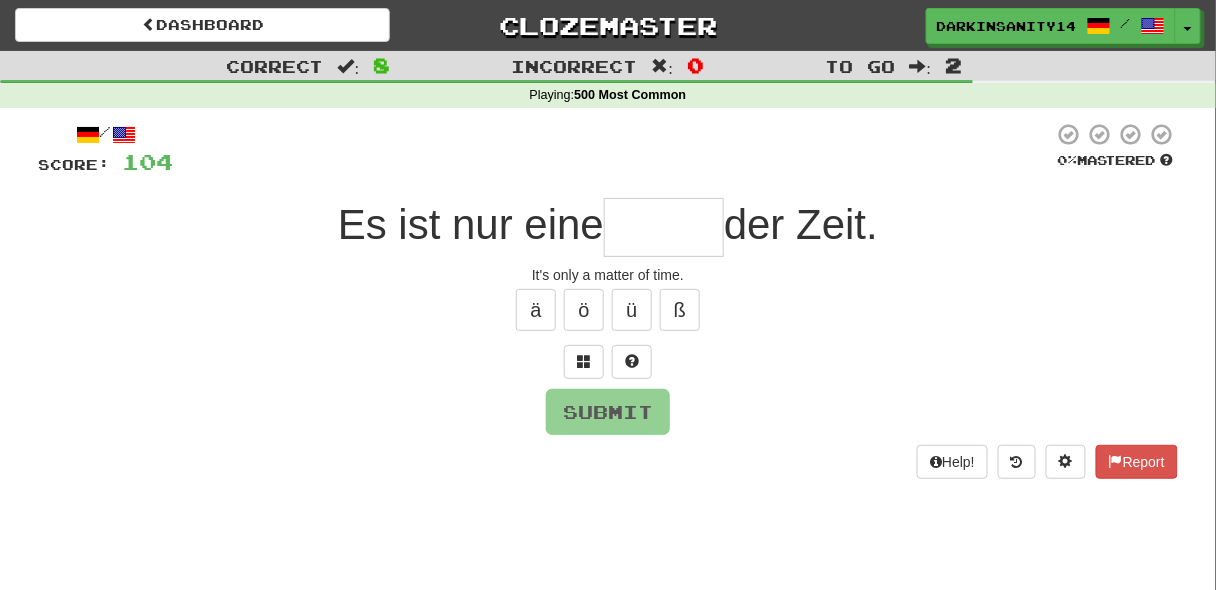 type on "*" 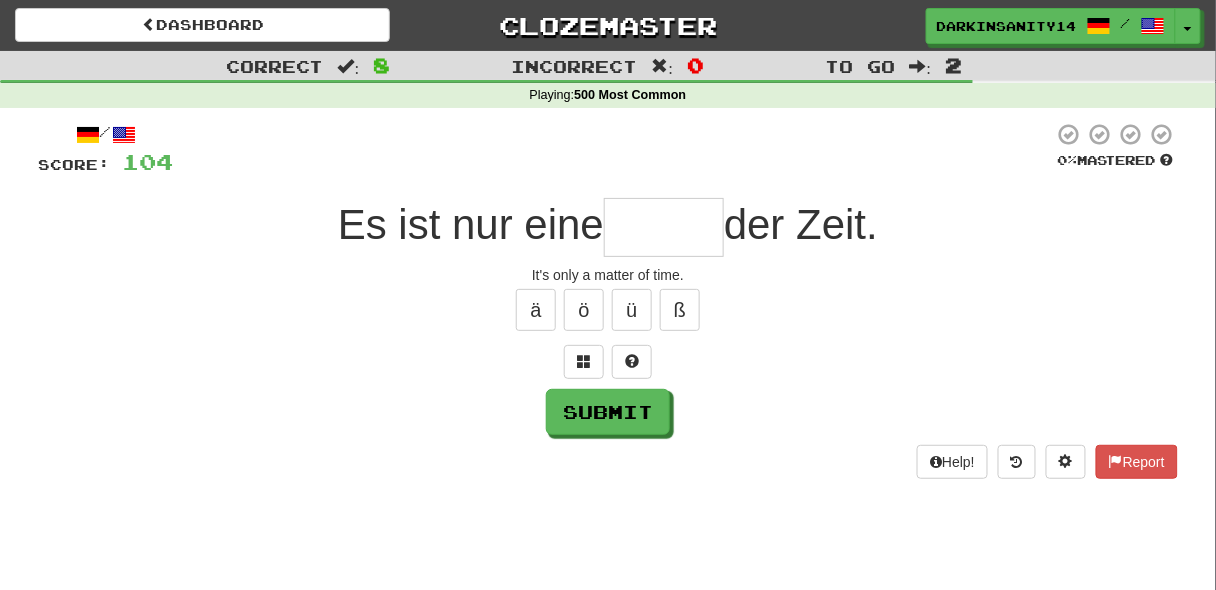 type on "*" 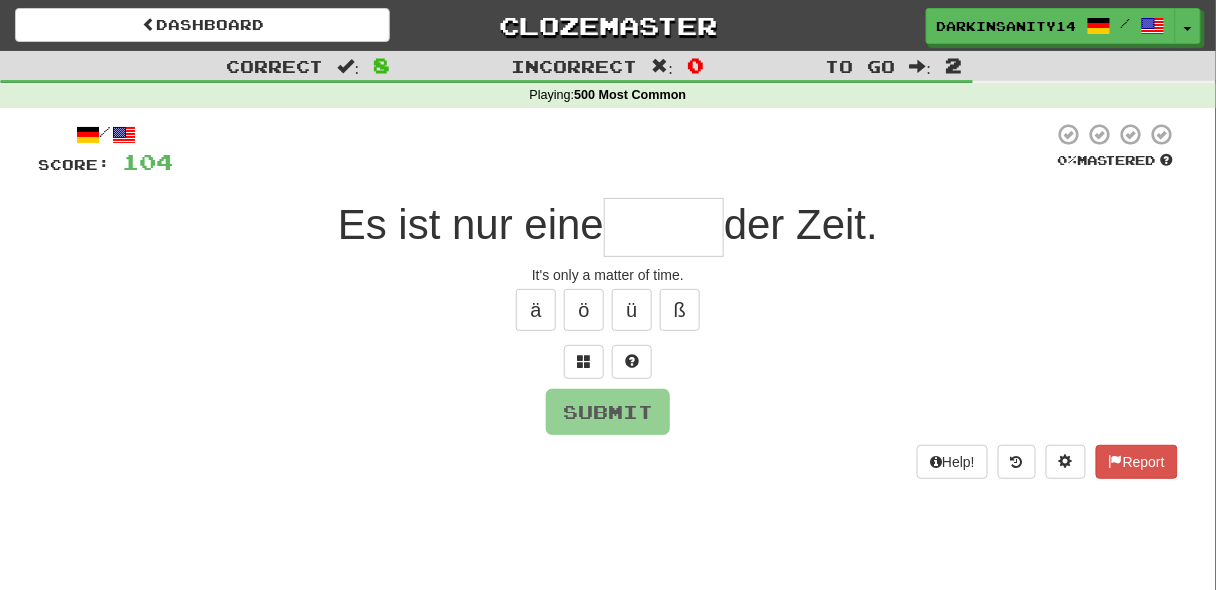 type on "*" 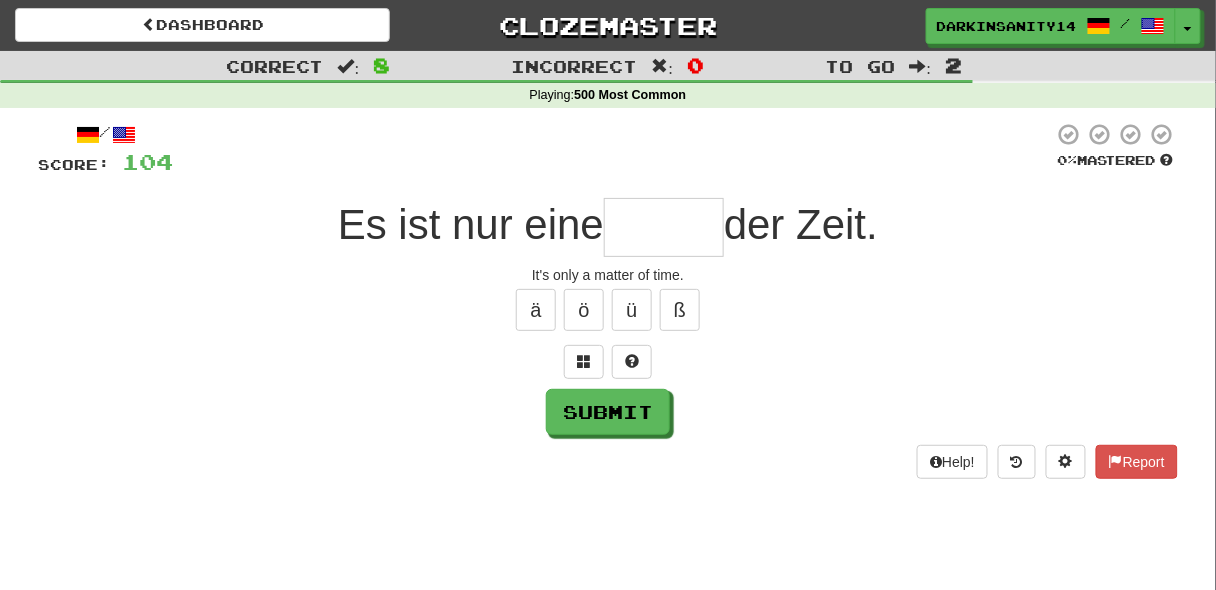 type on "*" 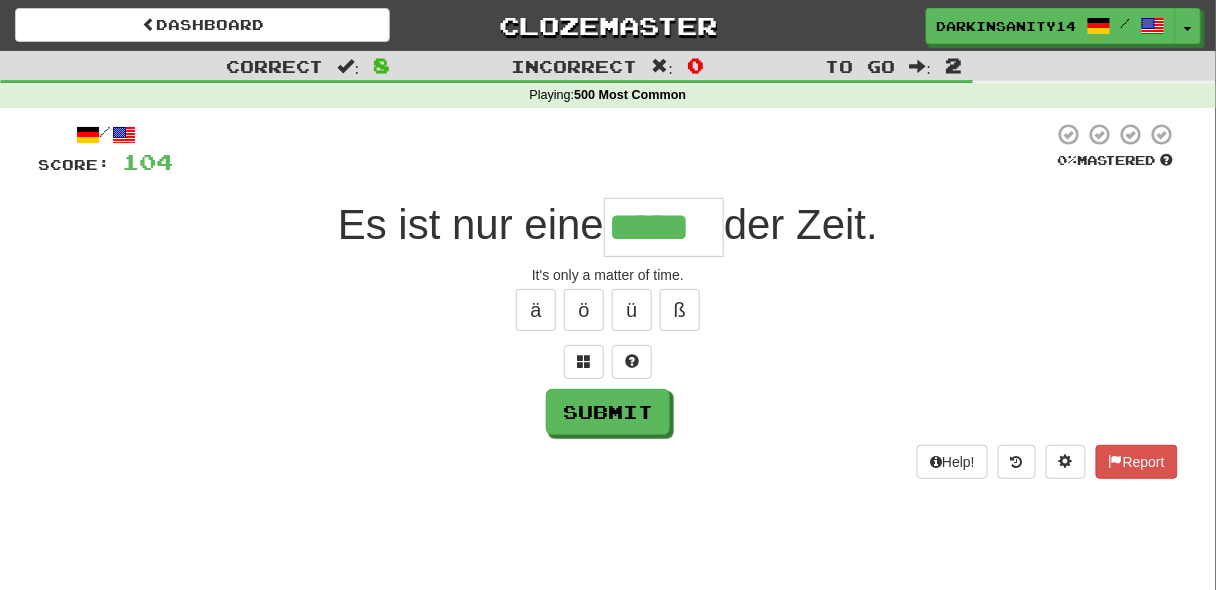 type on "*****" 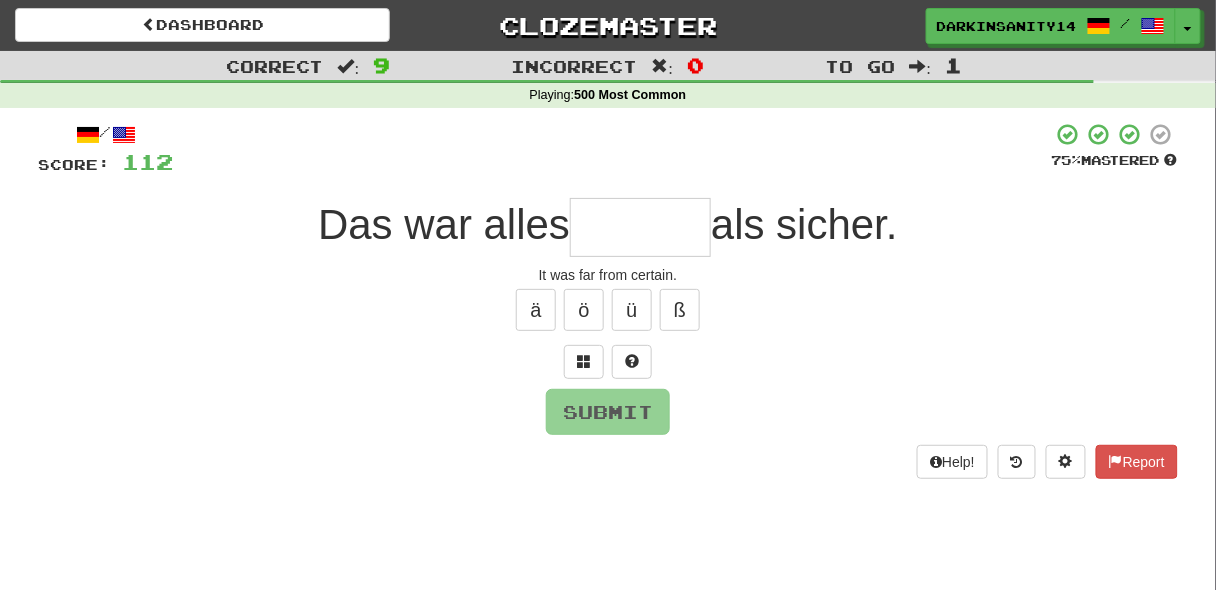 type on "*" 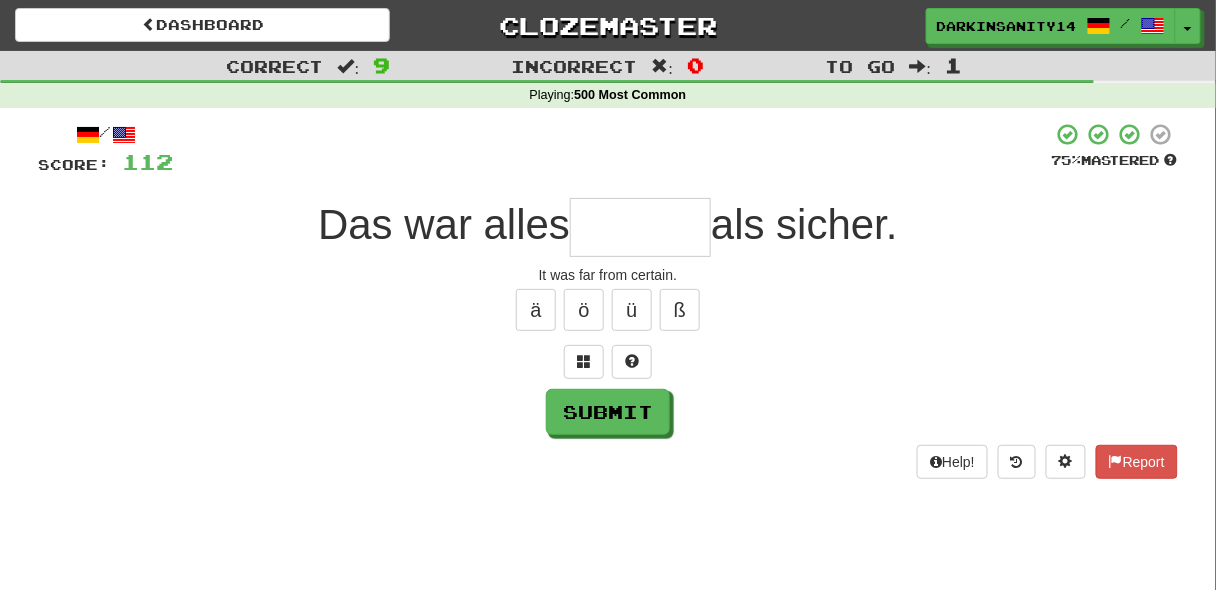 type on "*" 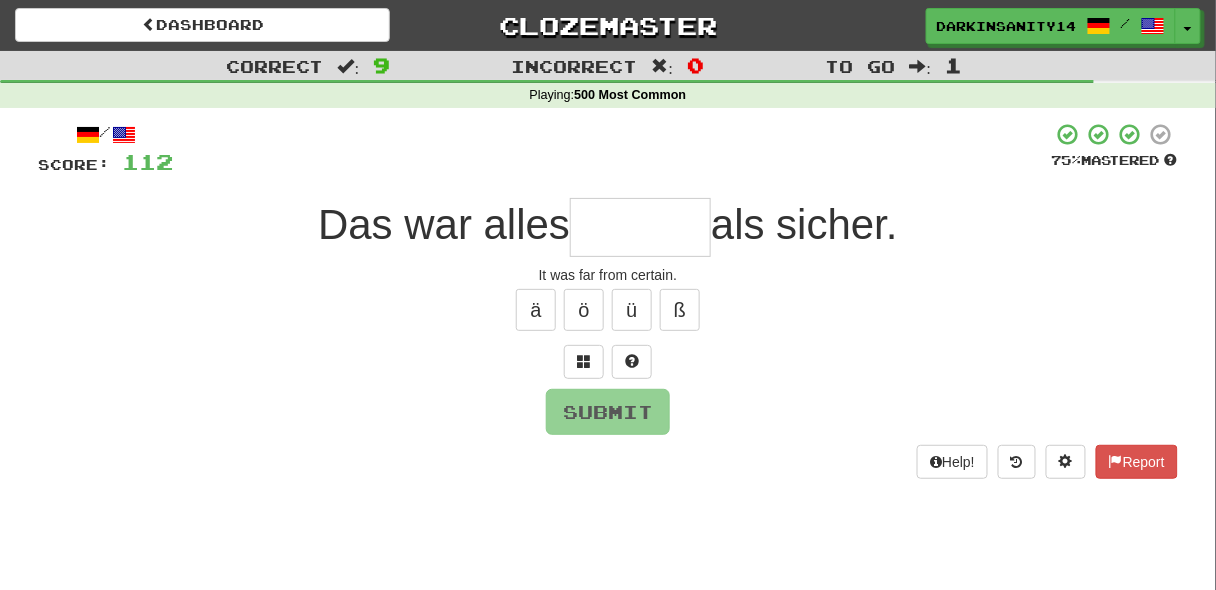 type on "*" 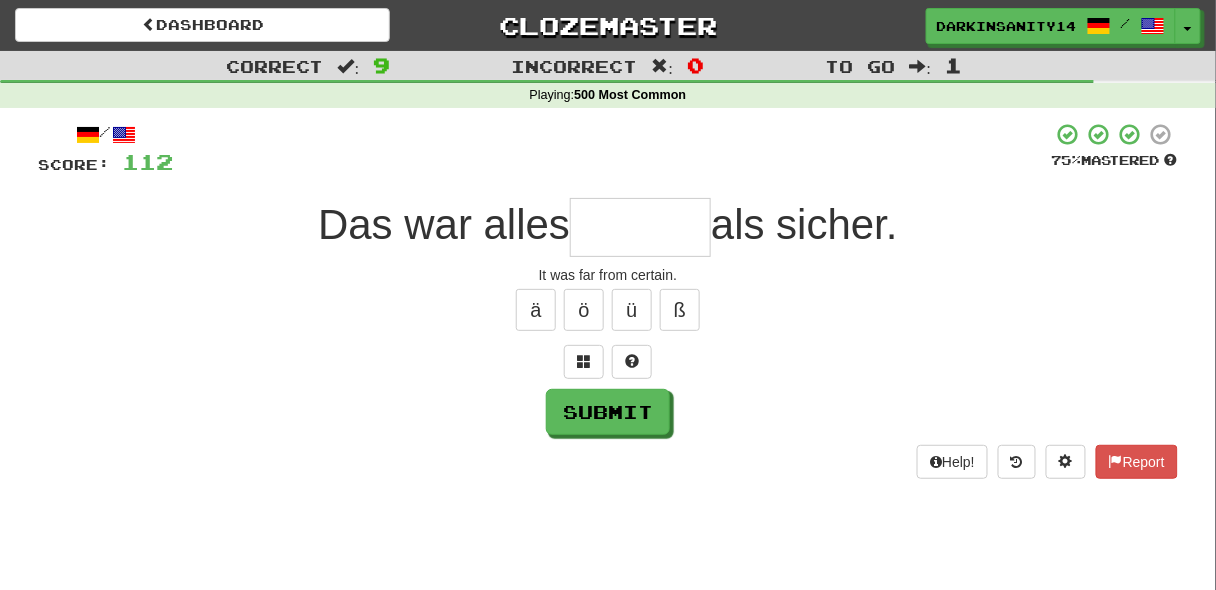 type on "*" 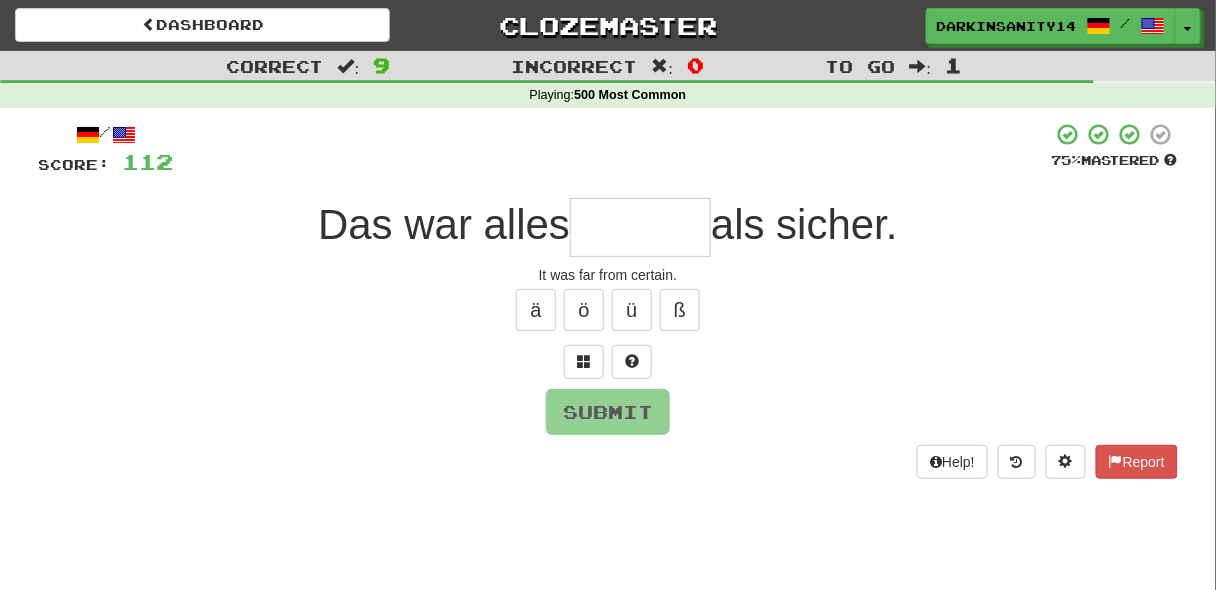 type on "*" 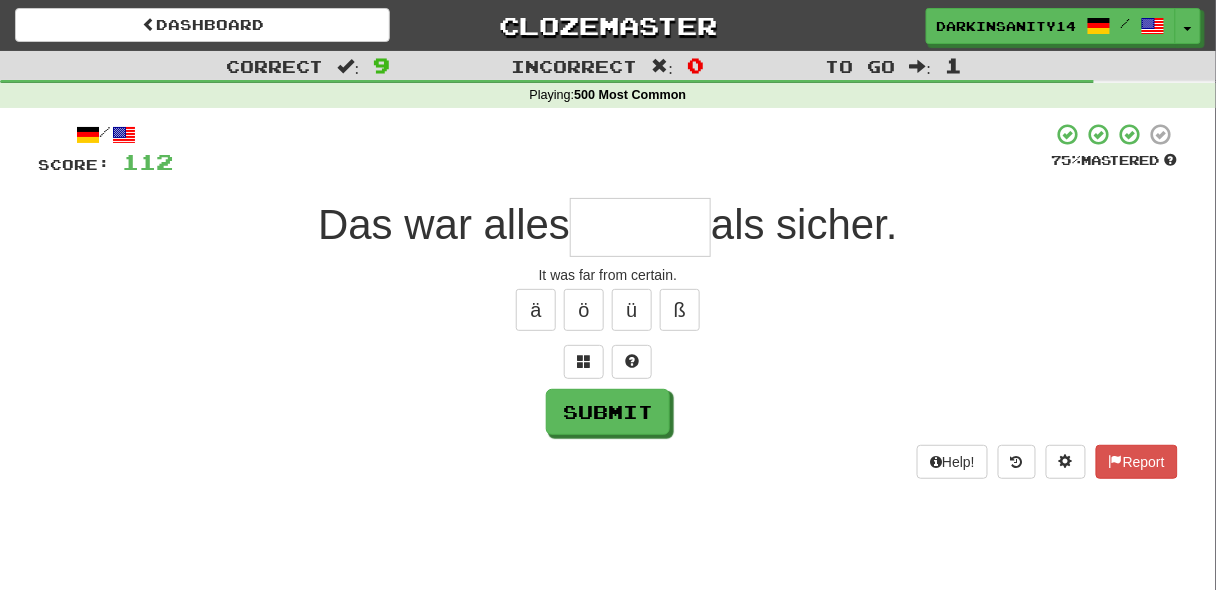 type on "*" 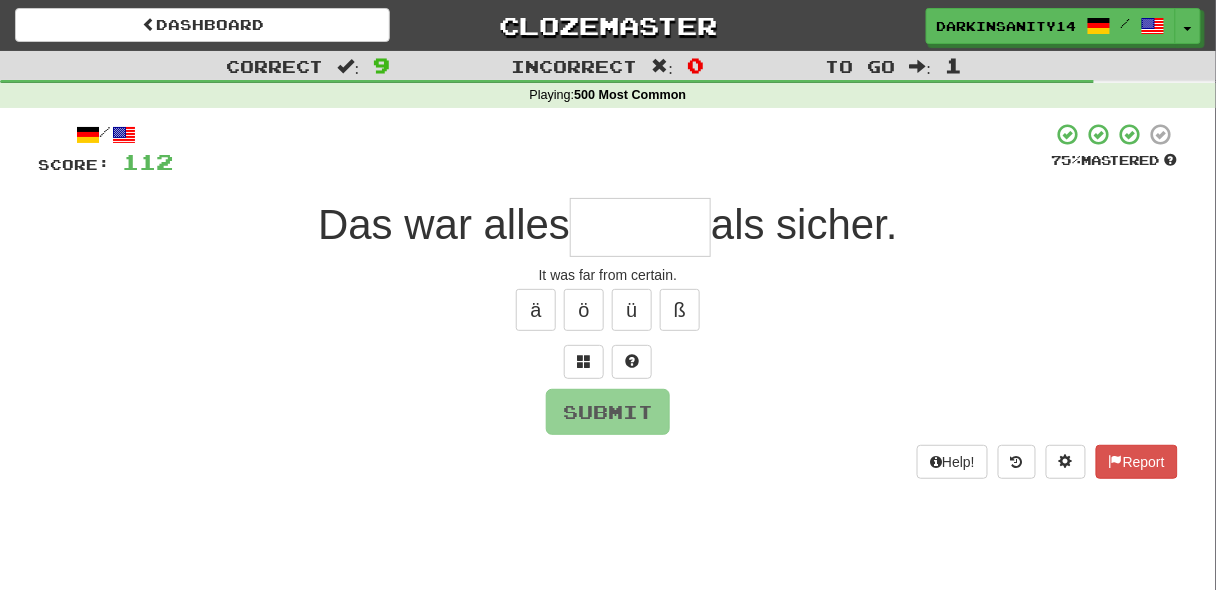 type on "*" 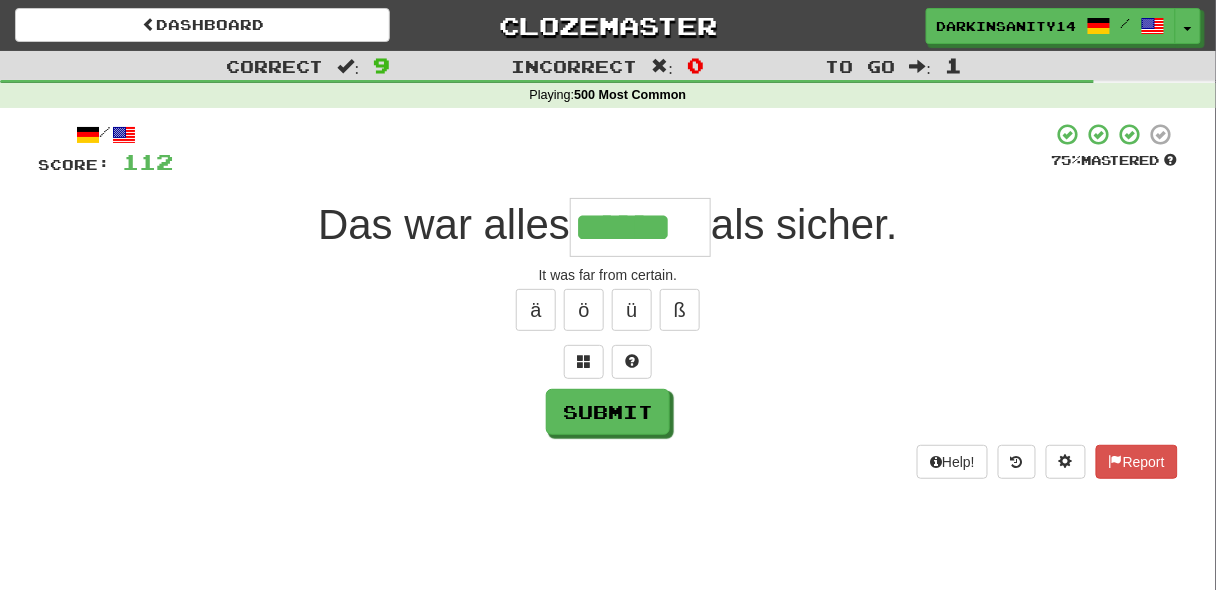 type on "******" 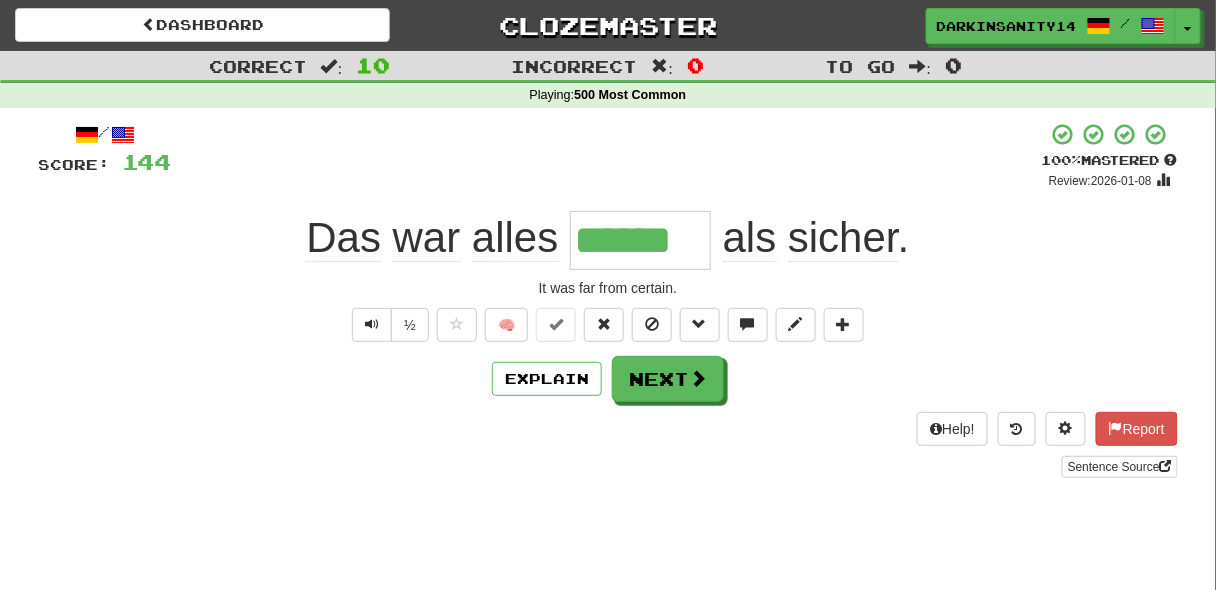 click on "Help!  Report Sentence Source" at bounding box center (608, 445) 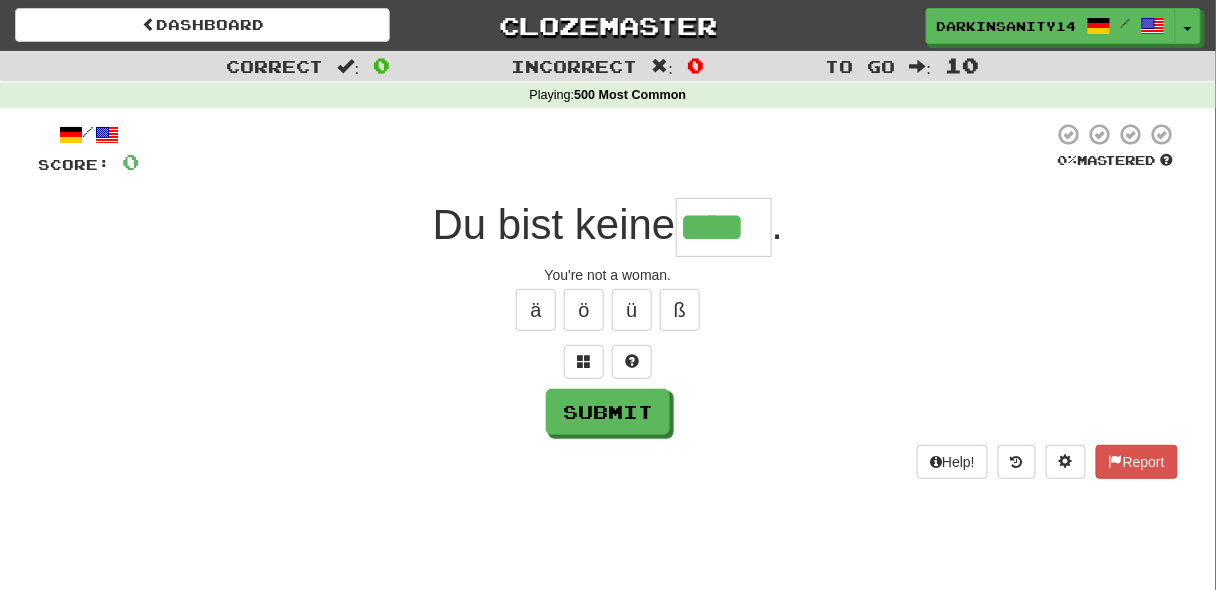 type on "****" 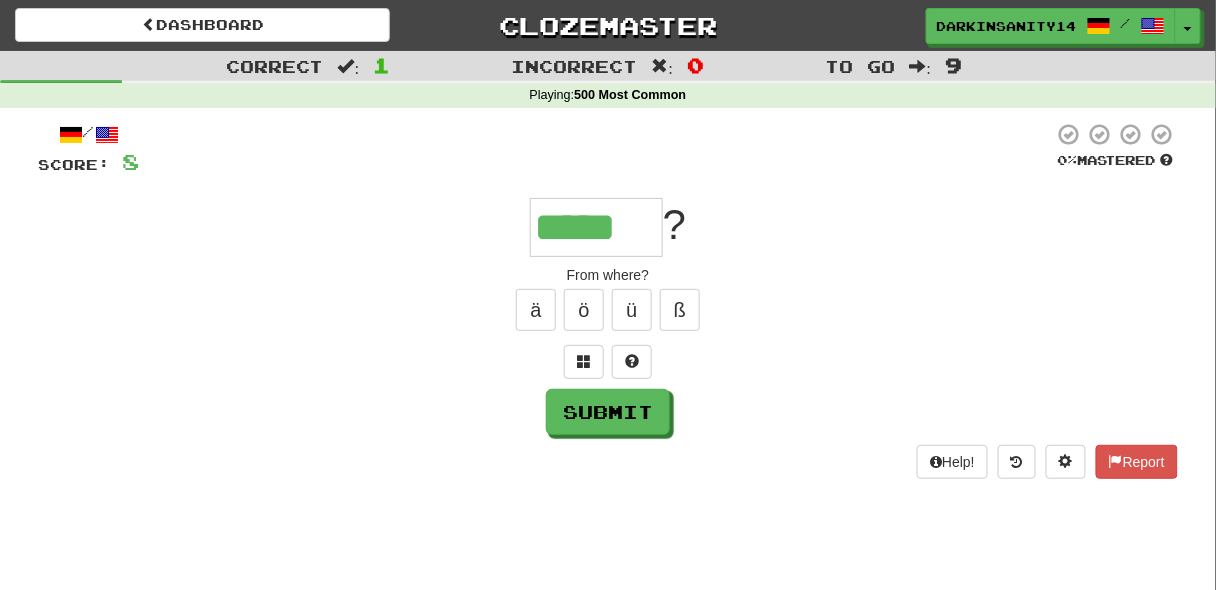 type on "*****" 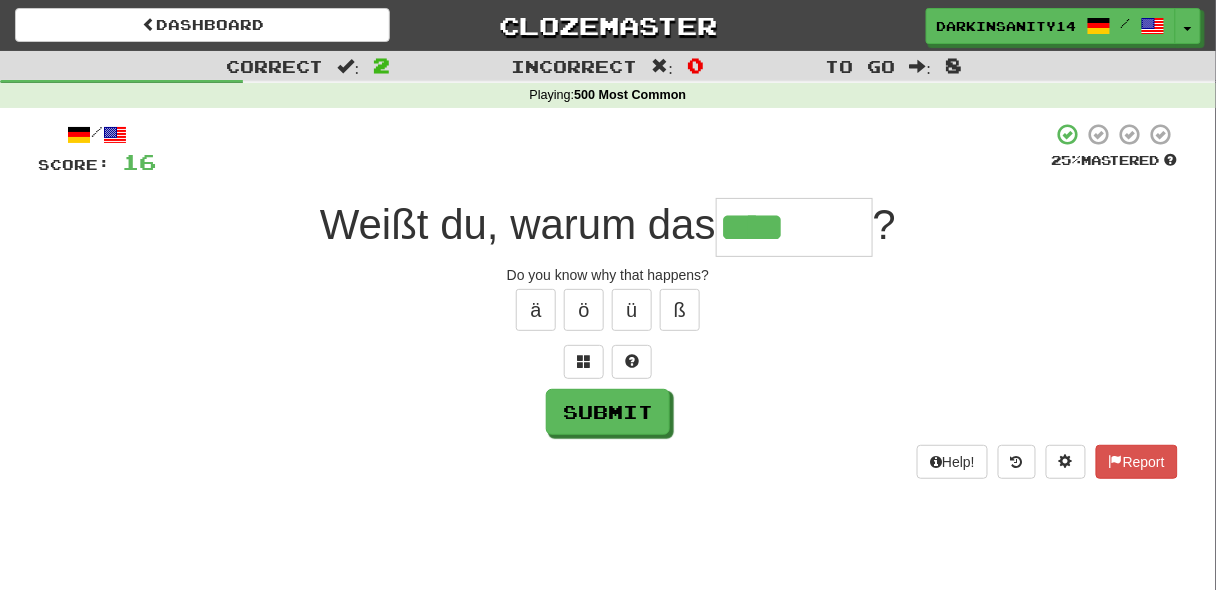 paste on "*" 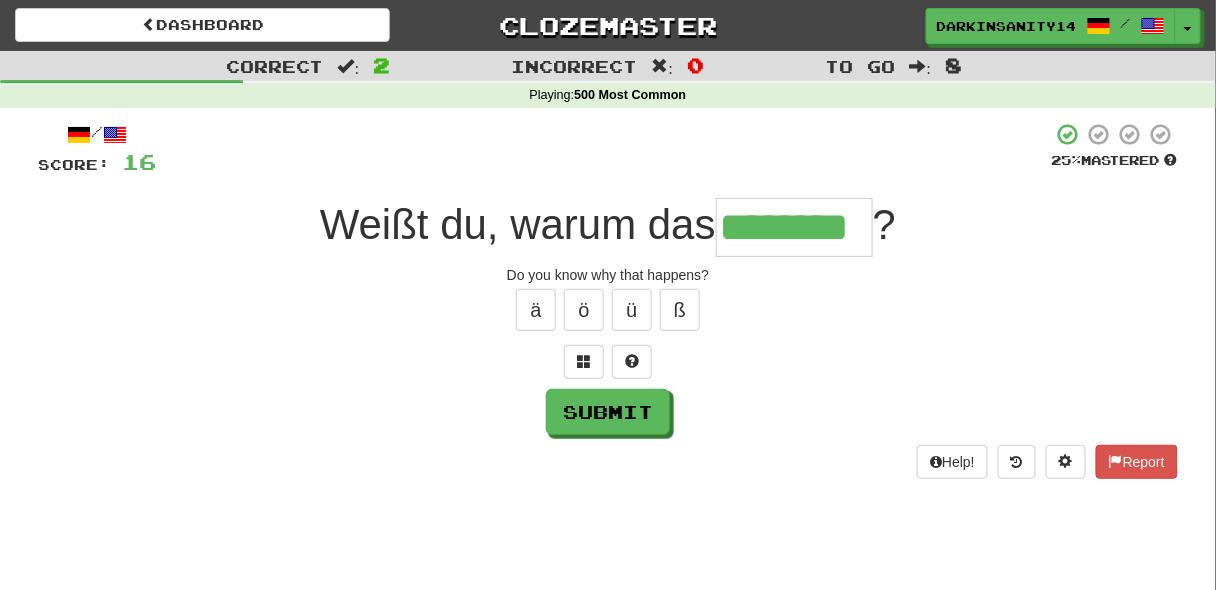 type on "********" 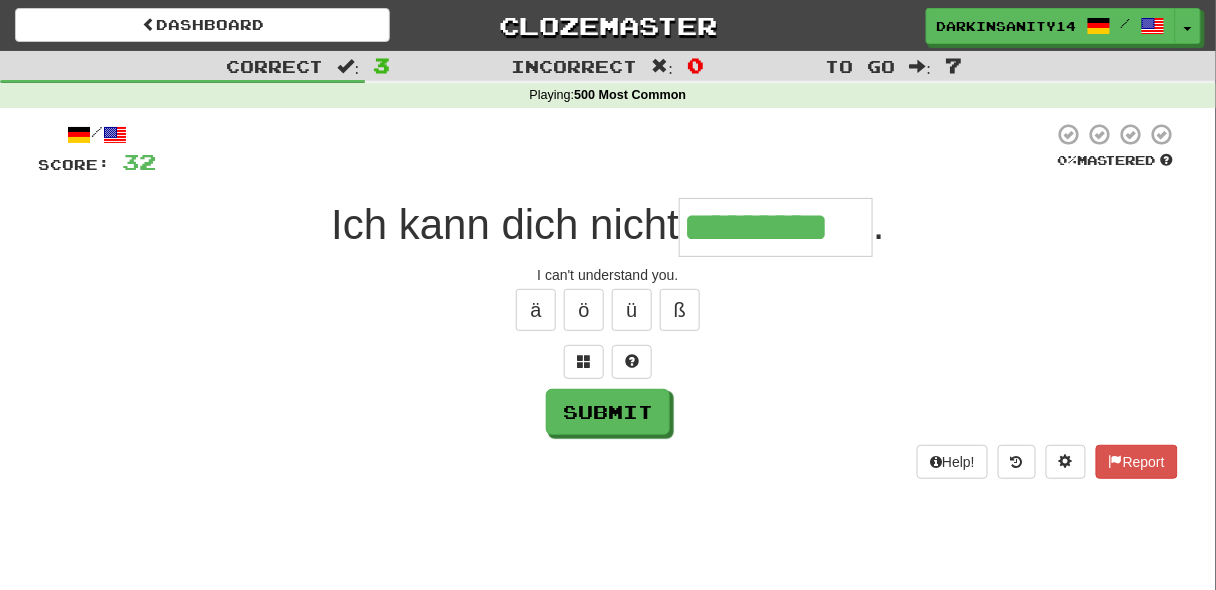 type on "*********" 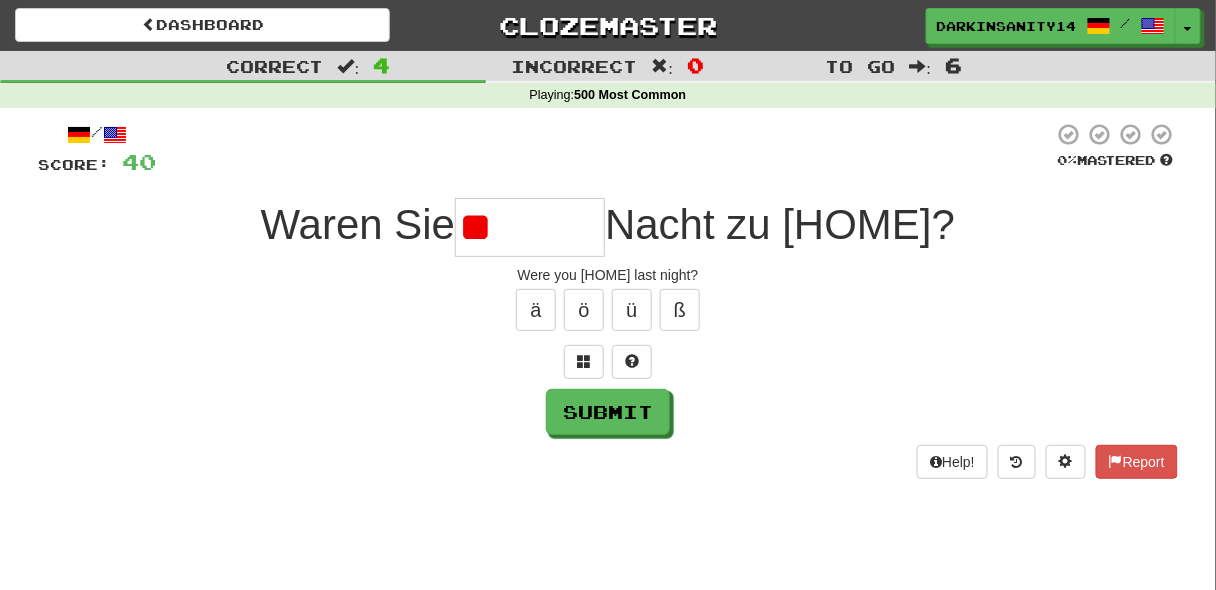 type on "*" 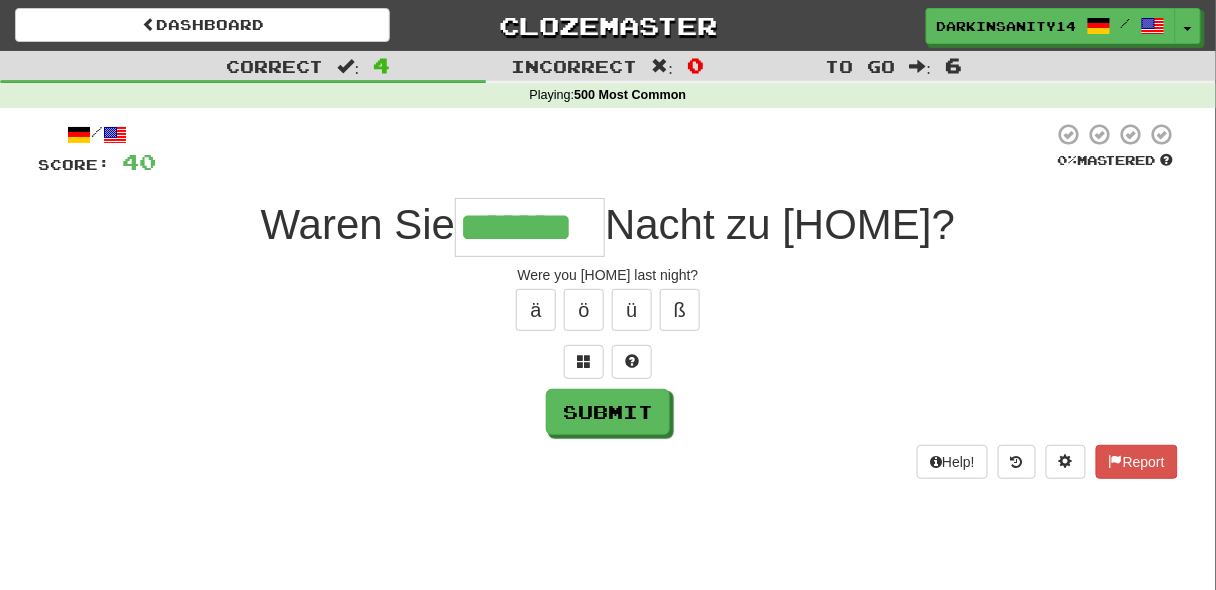 type on "*******" 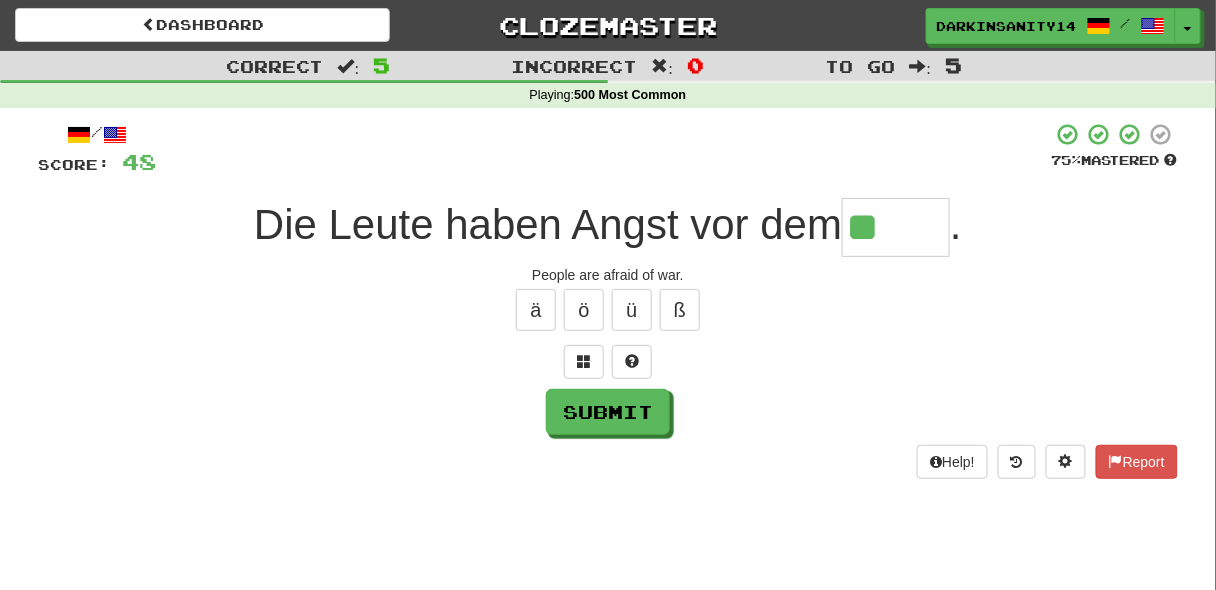 paste on "*" 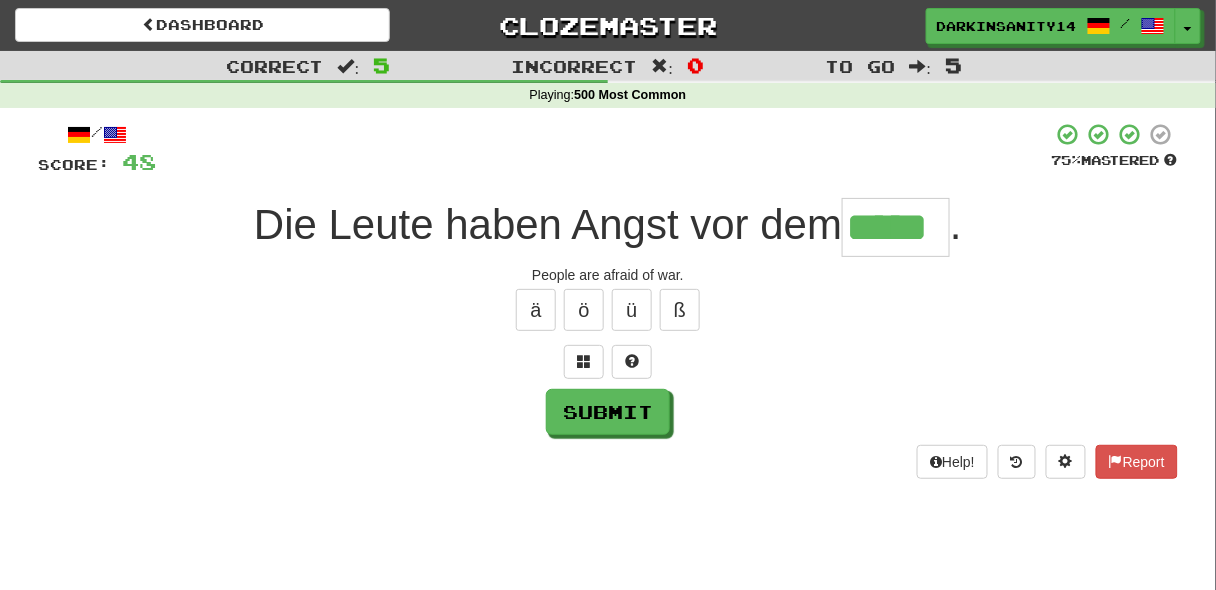 type on "*****" 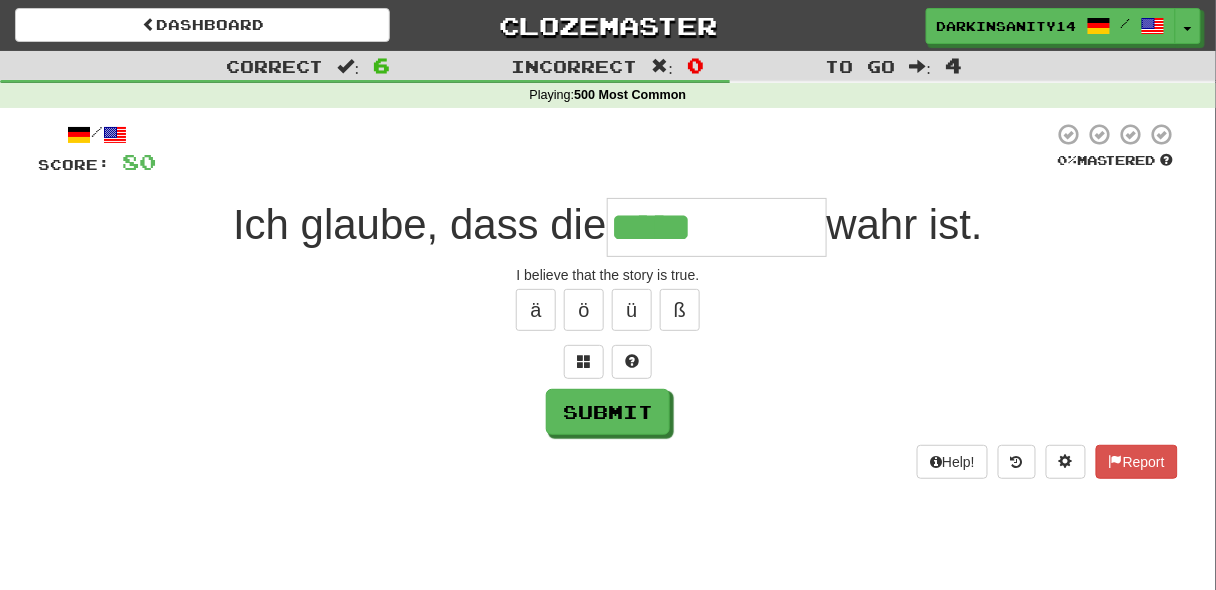 paste on "*" 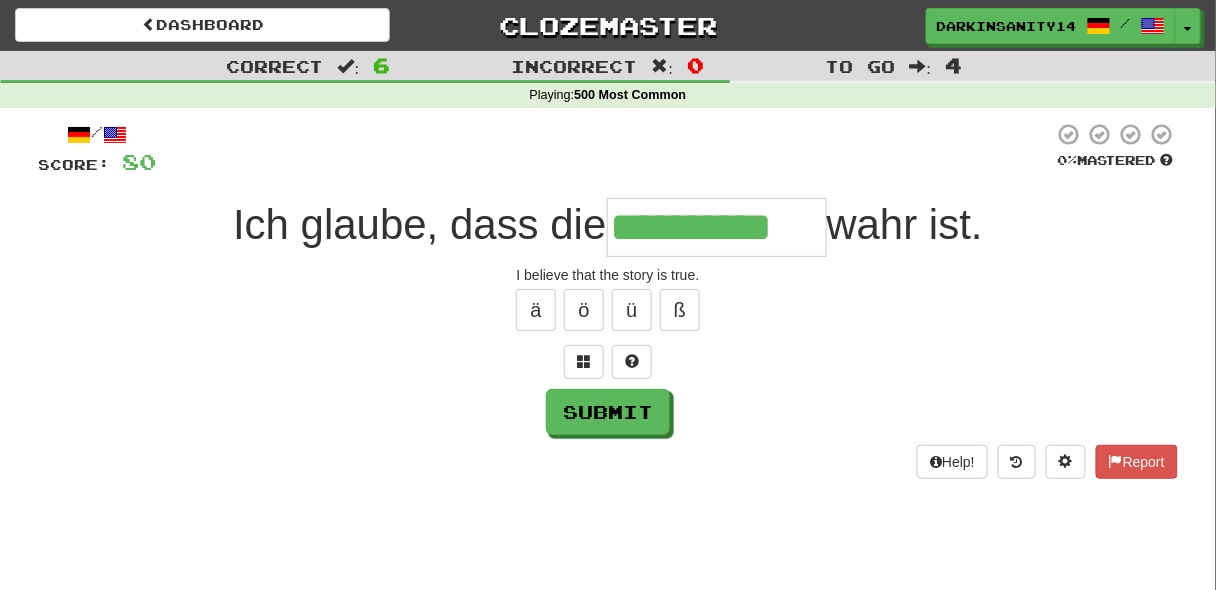 type on "**********" 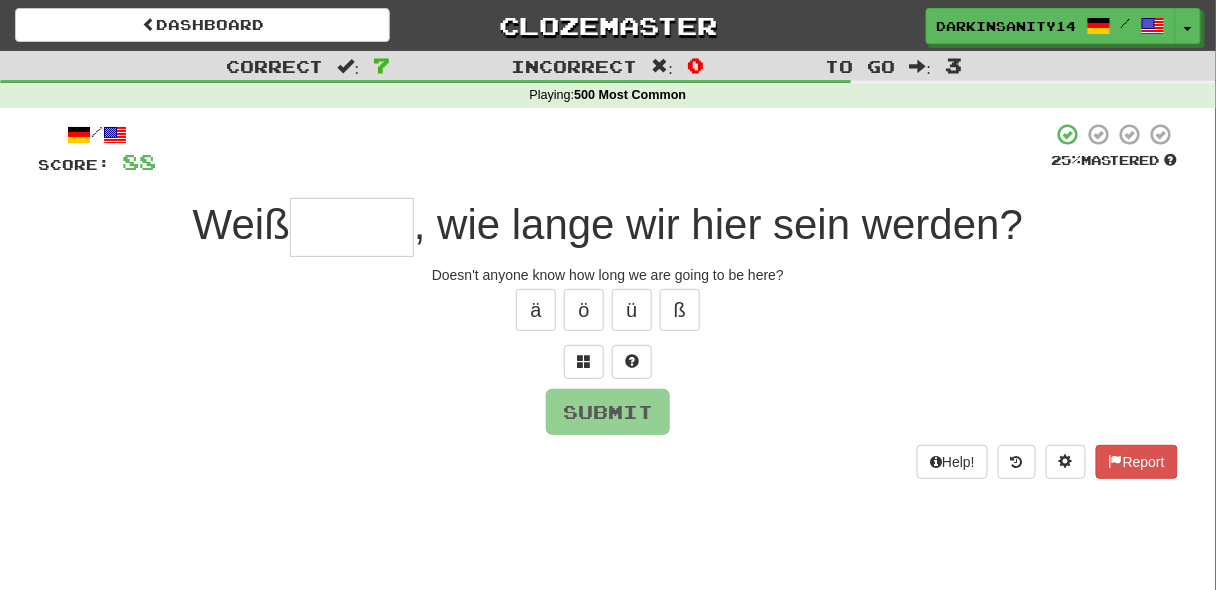 type on "*" 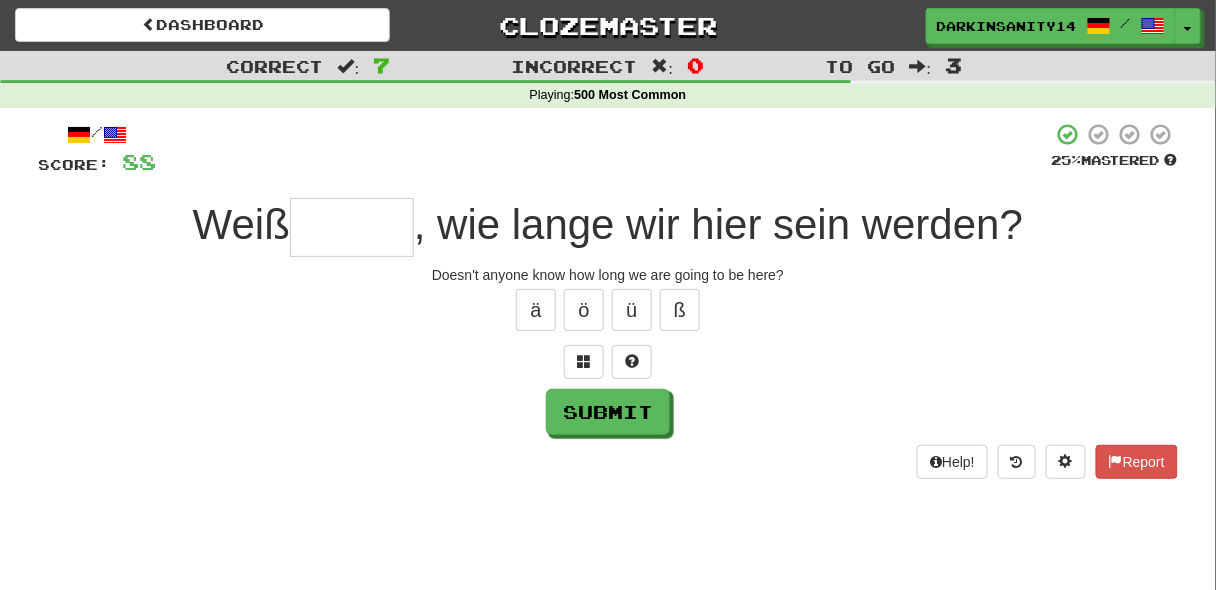 type on "*" 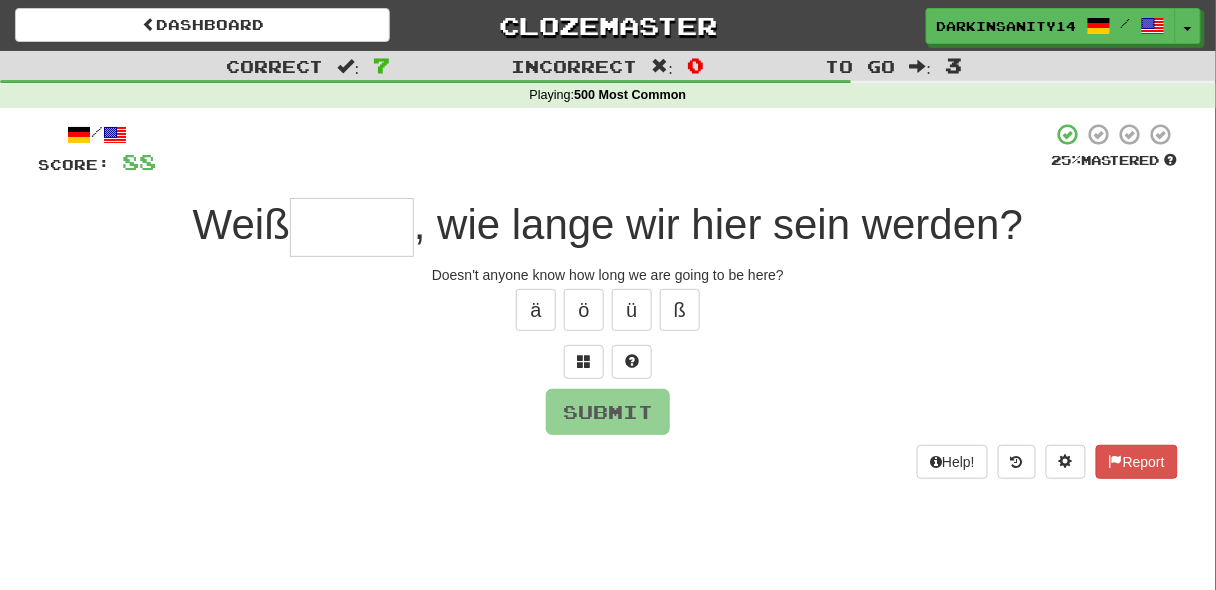 type on "*" 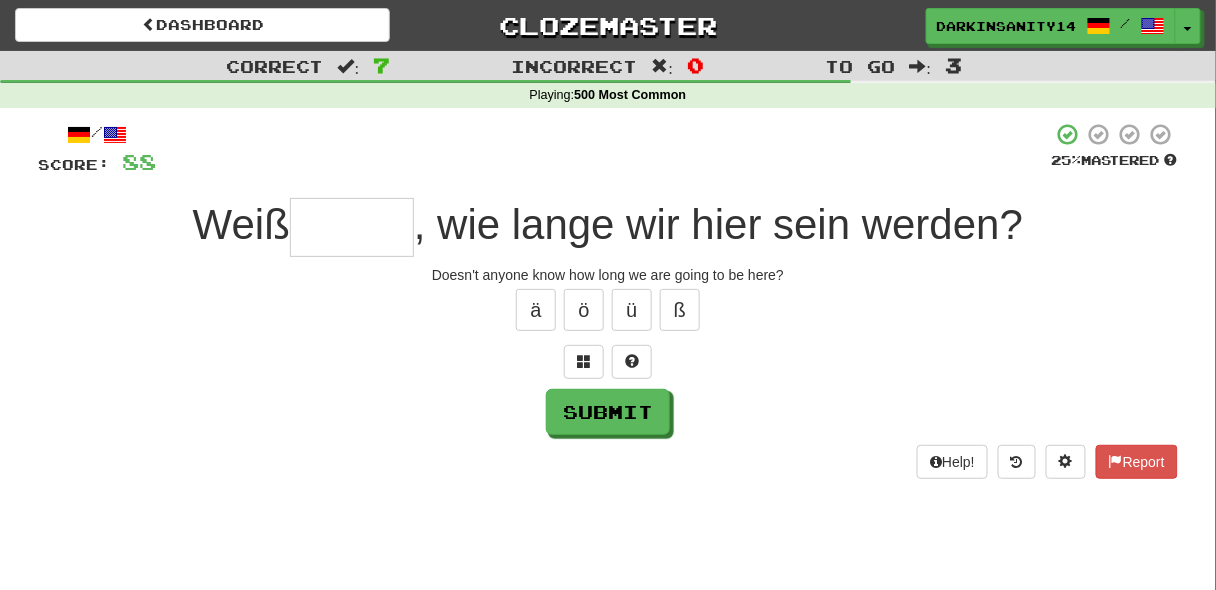 type on "*" 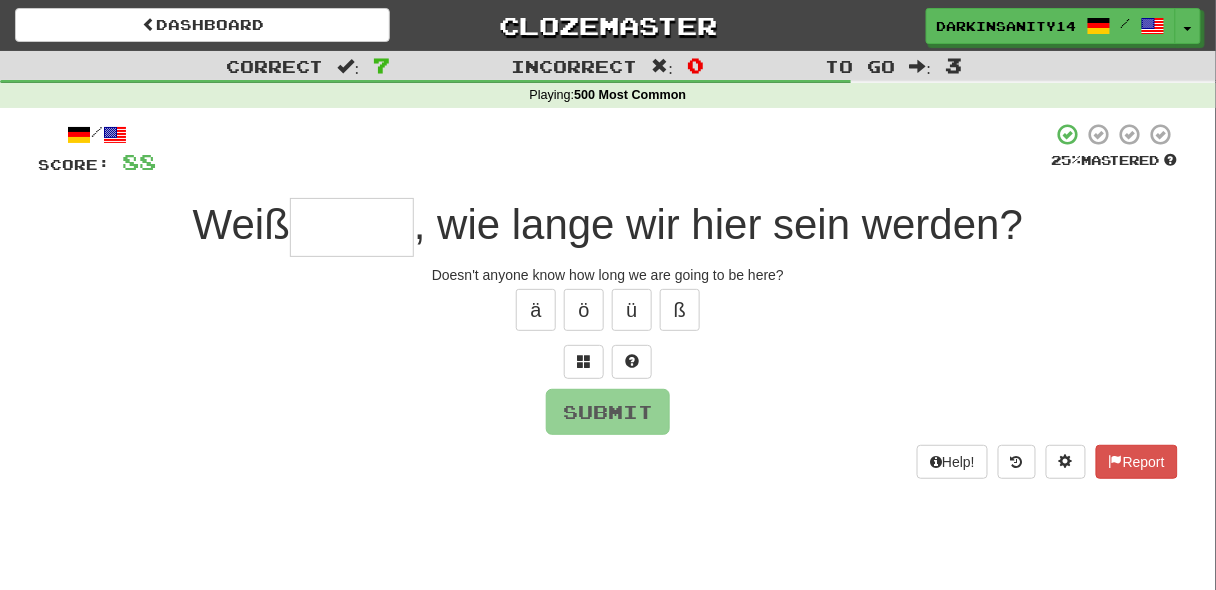 type on "*" 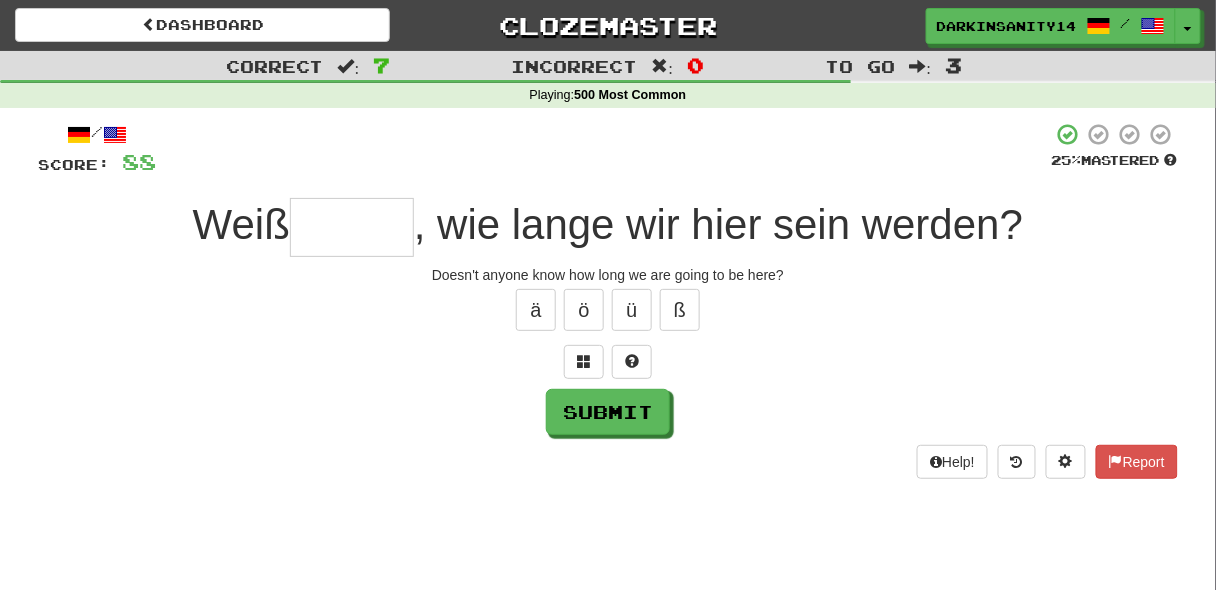 type on "*" 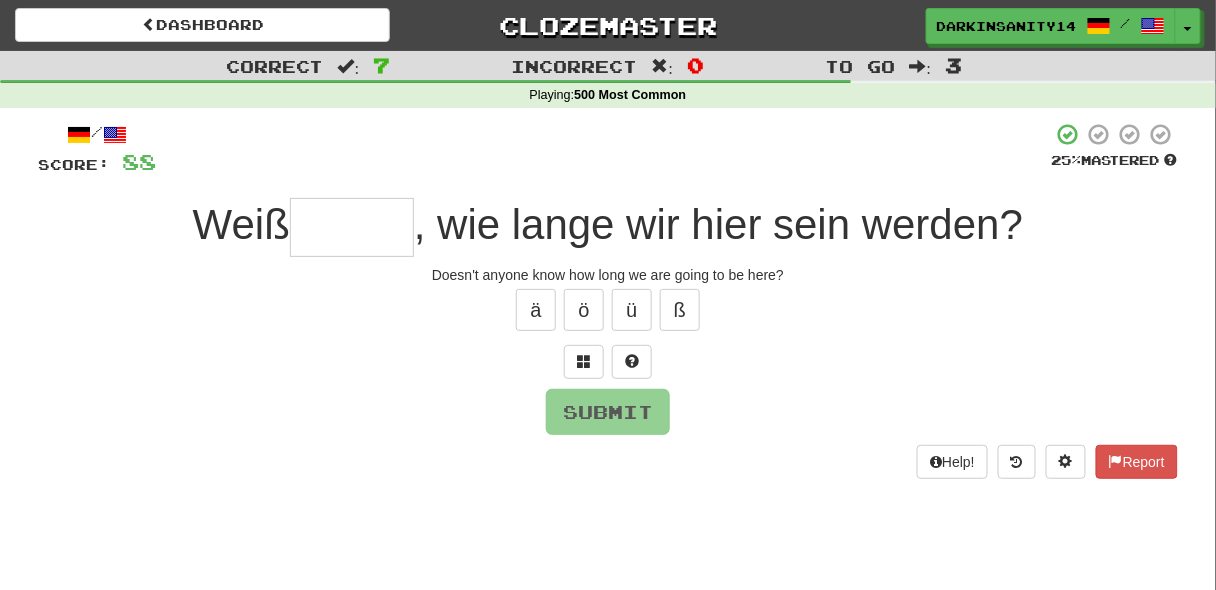 type on "*" 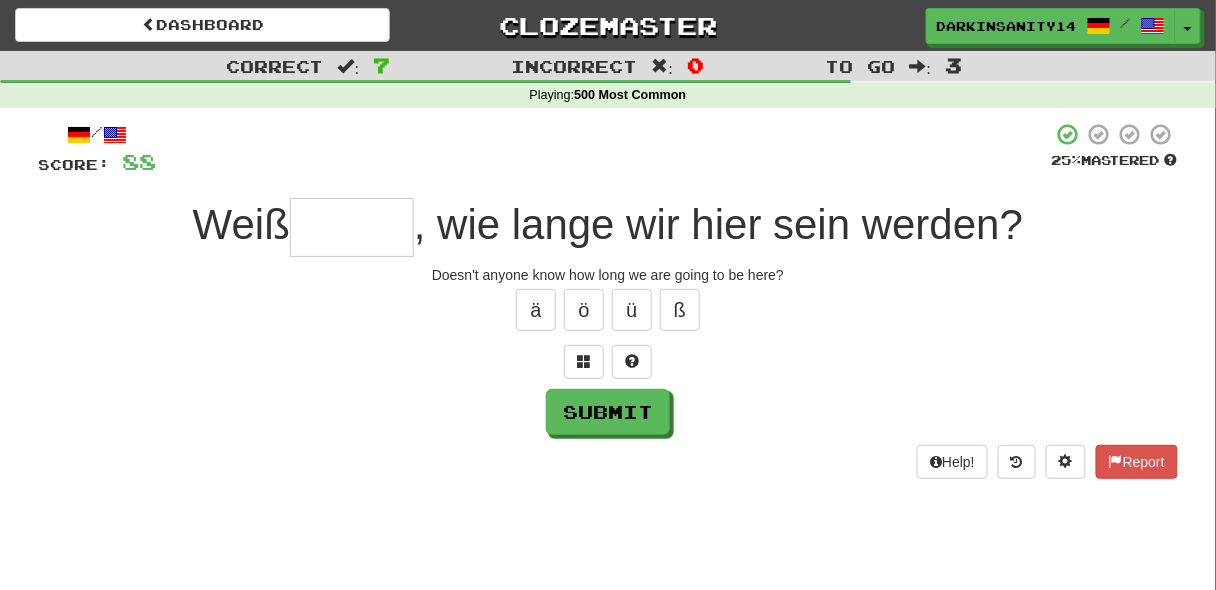 type on "*" 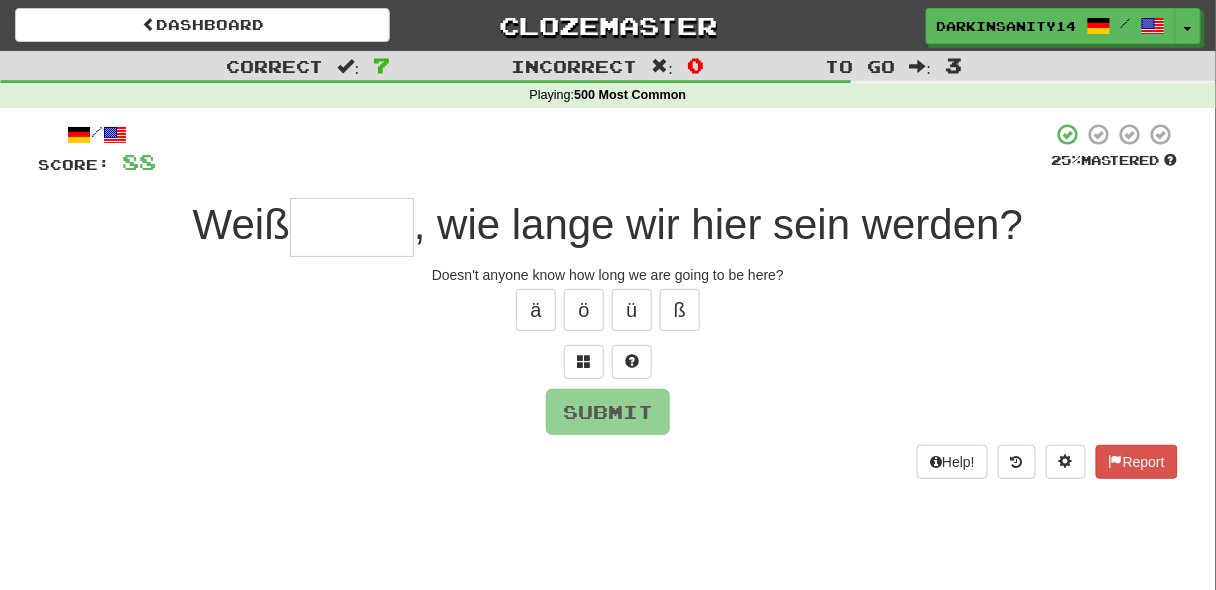 type on "*" 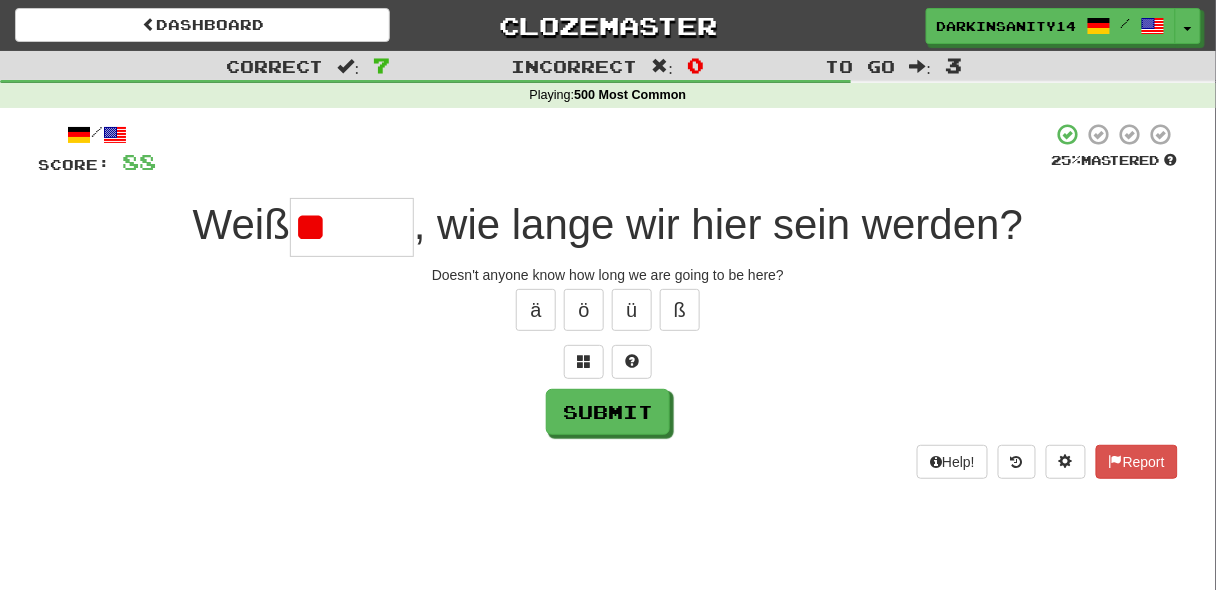 type on "*" 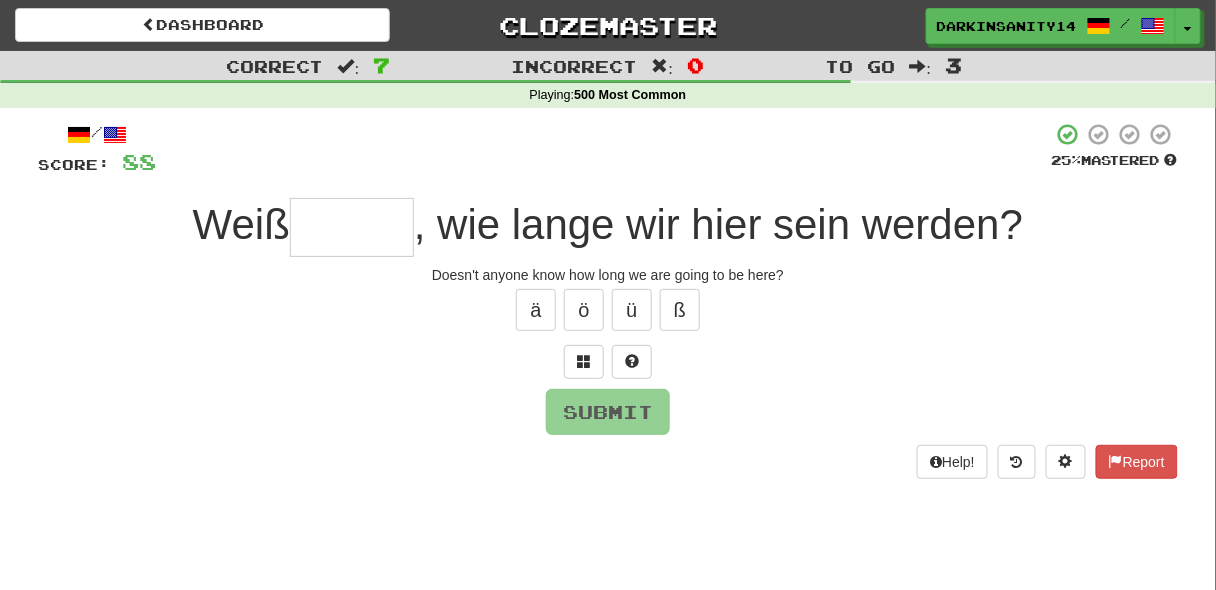 type on "*" 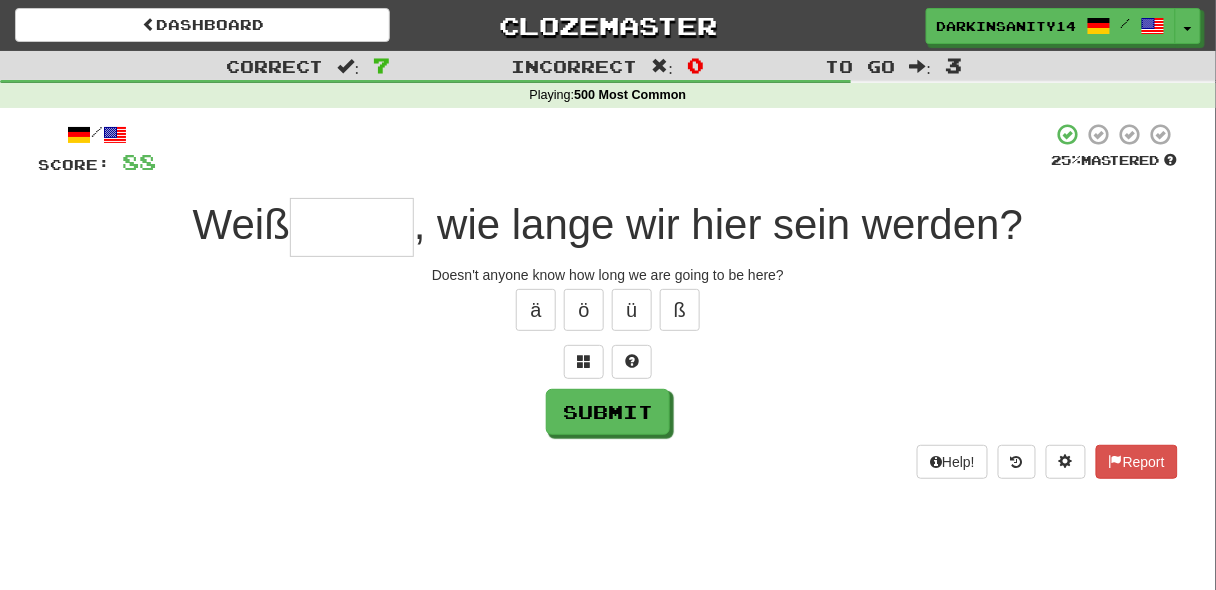 type on "*" 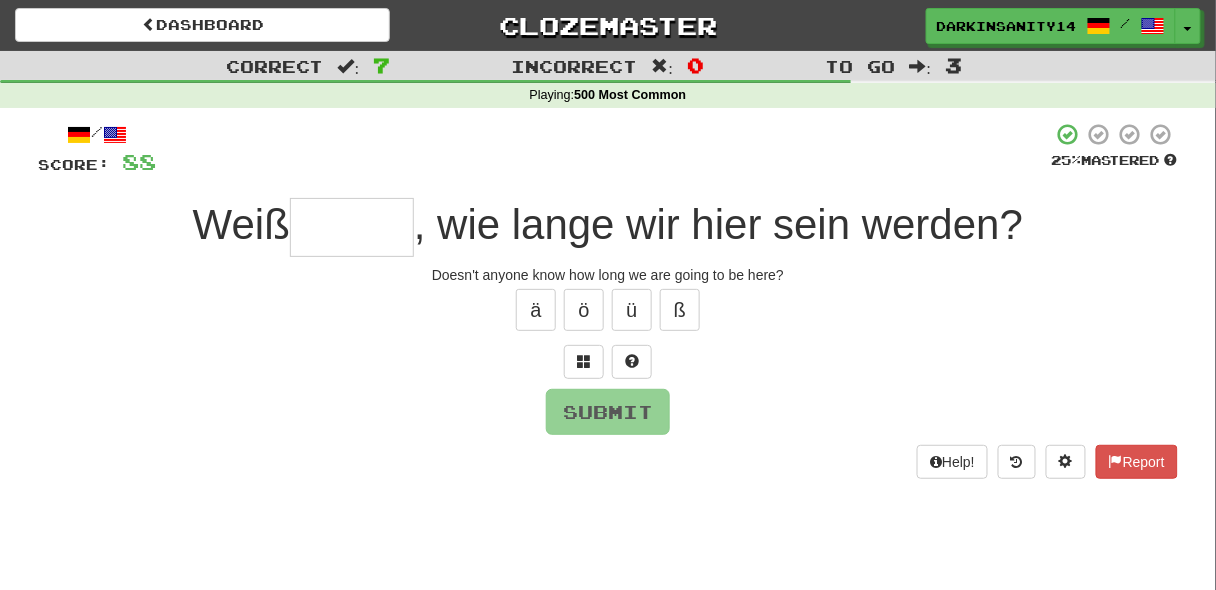type on "*" 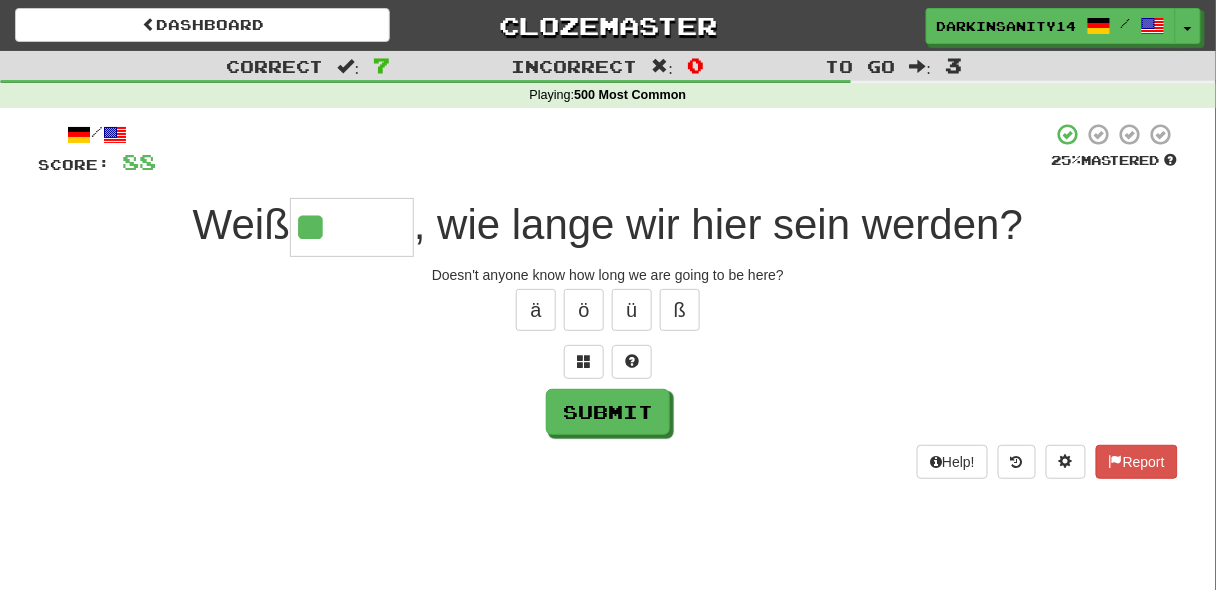 paste on "*" 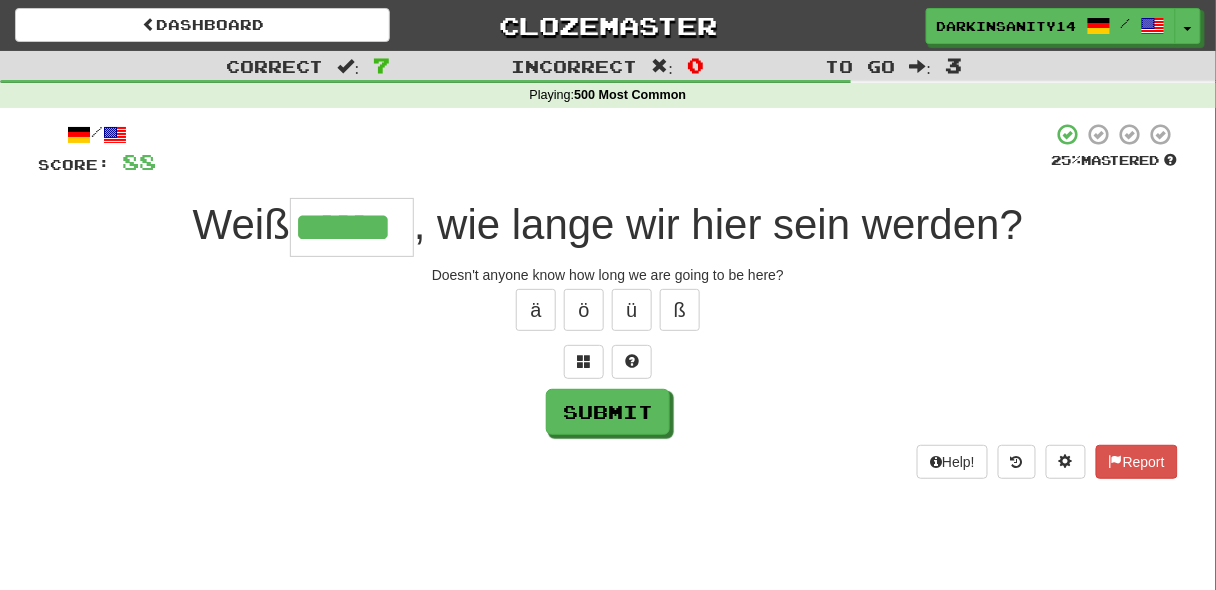 type on "******" 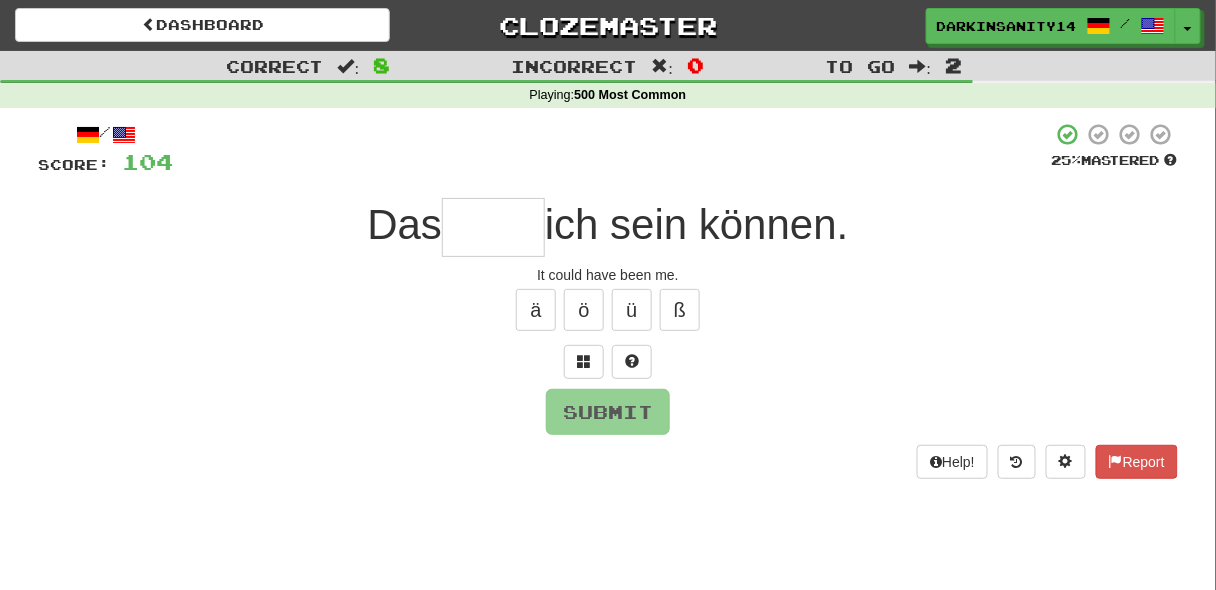type on "*" 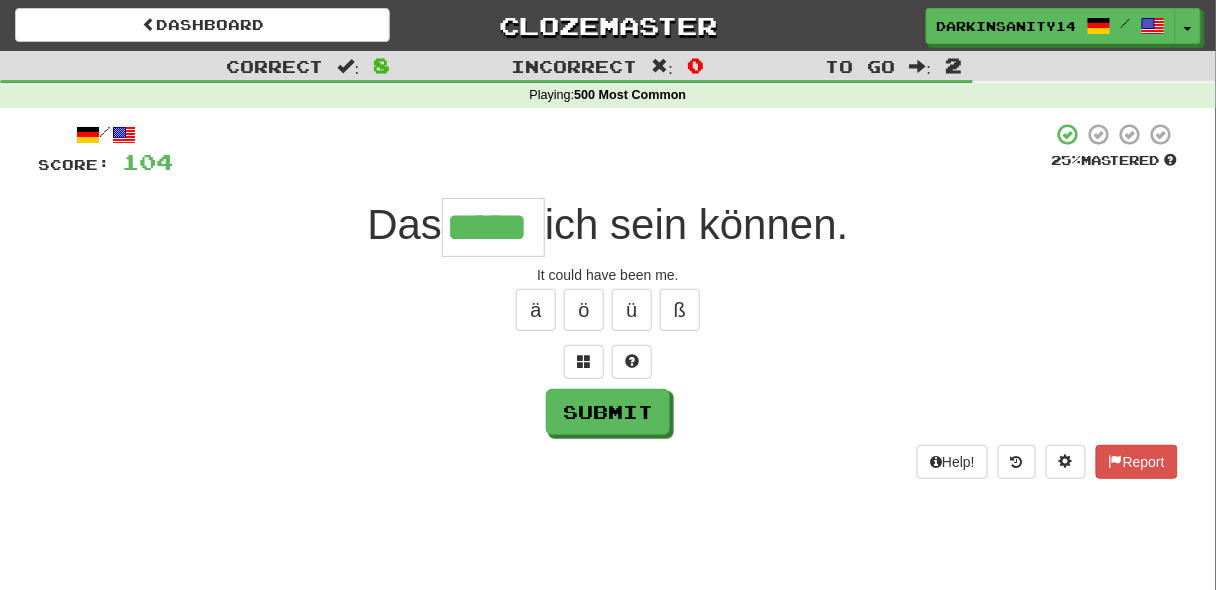 type on "*****" 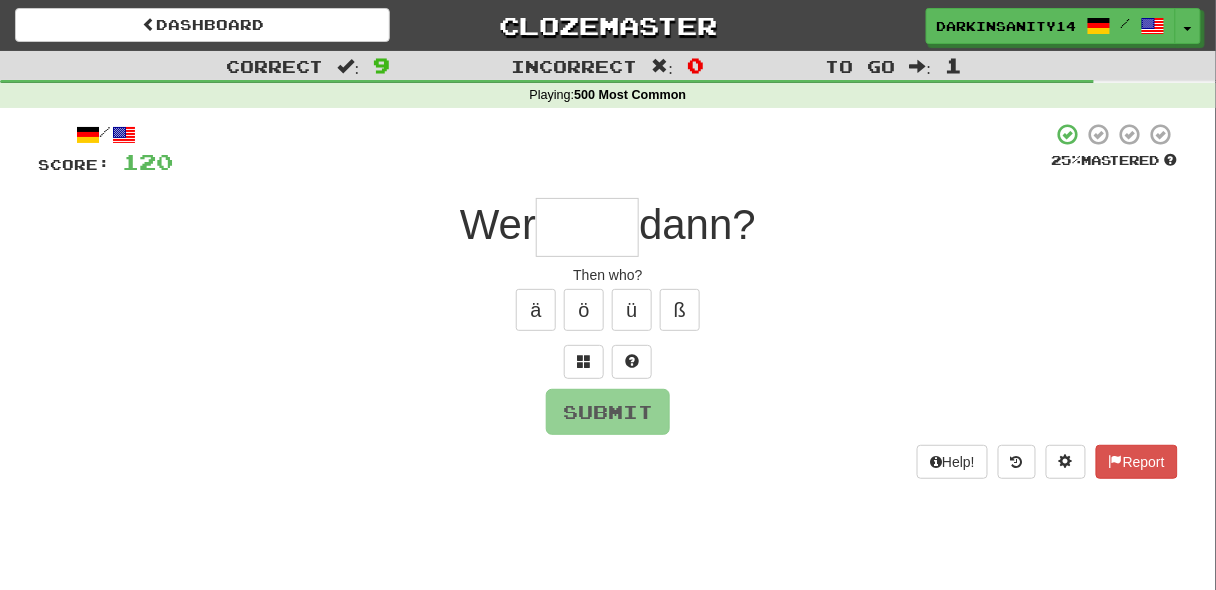paste on "*" 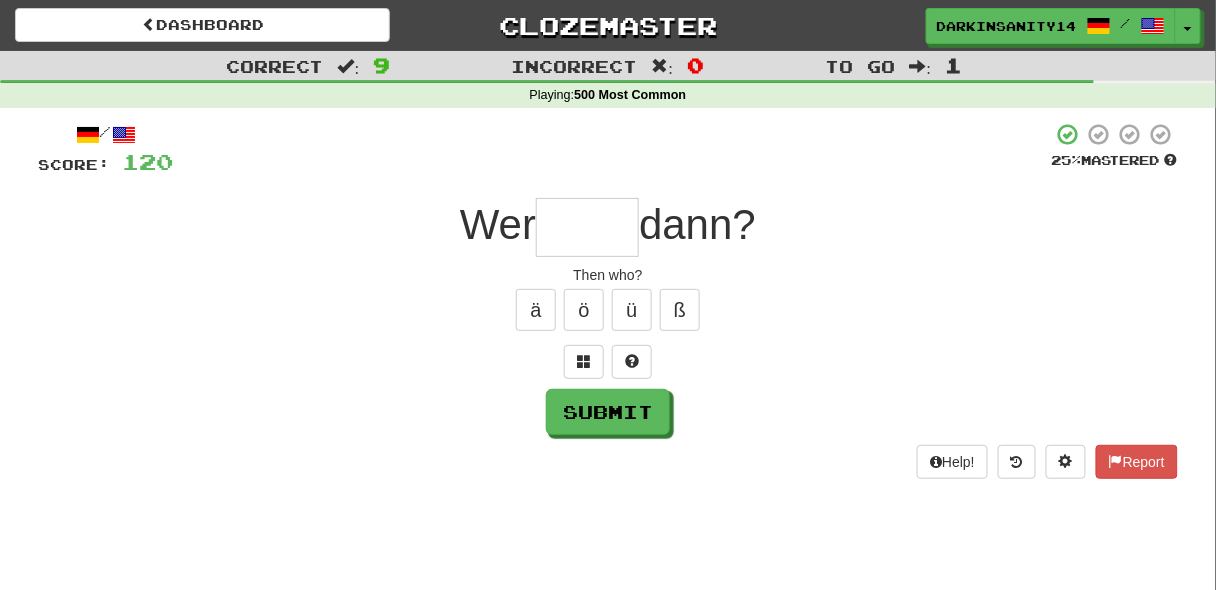 type on "*" 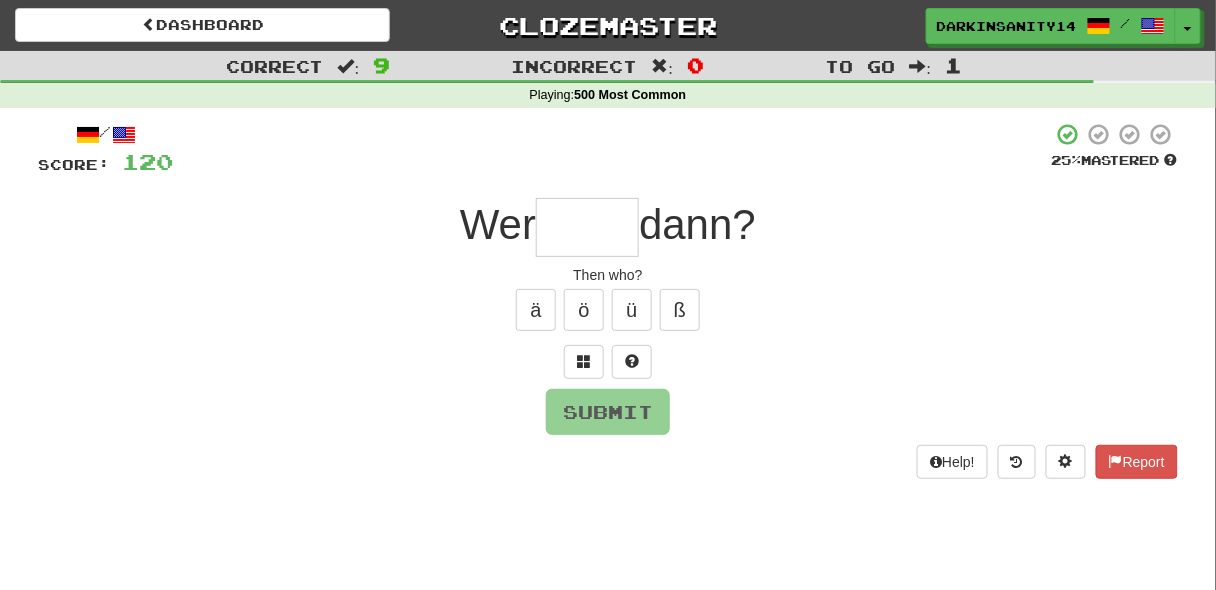 type on "*" 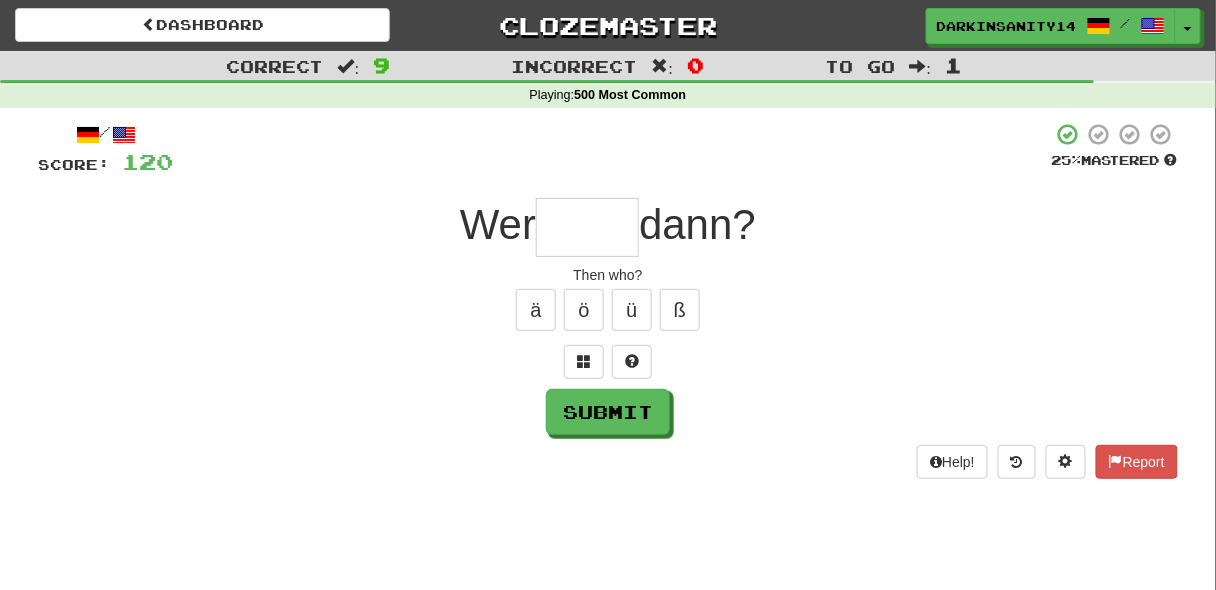 type on "*" 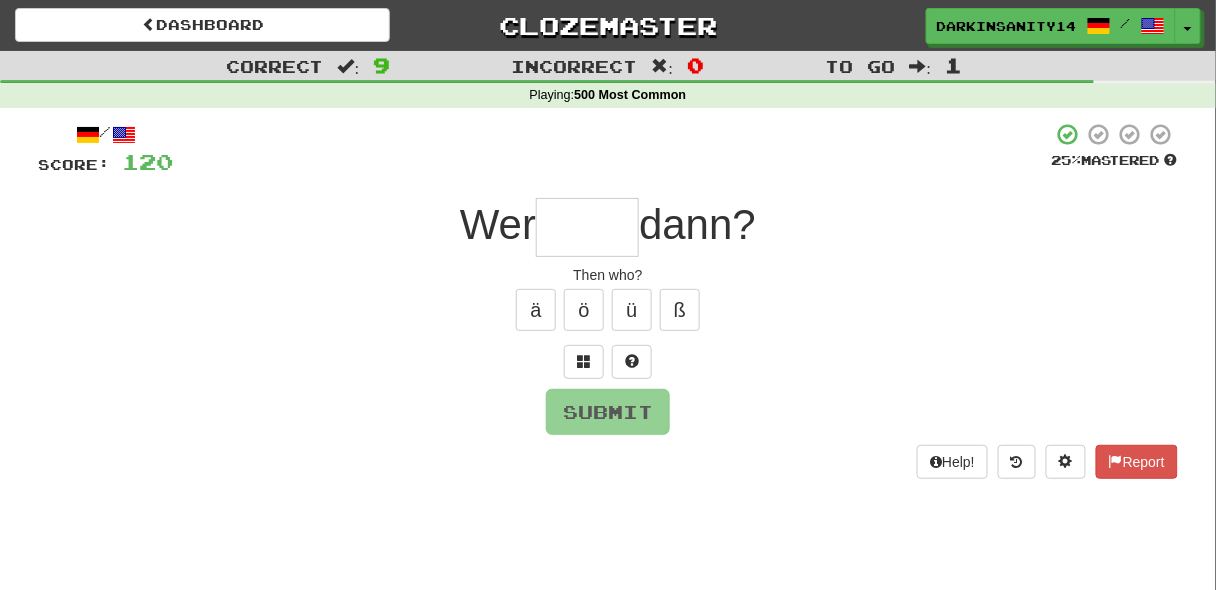 type on "*" 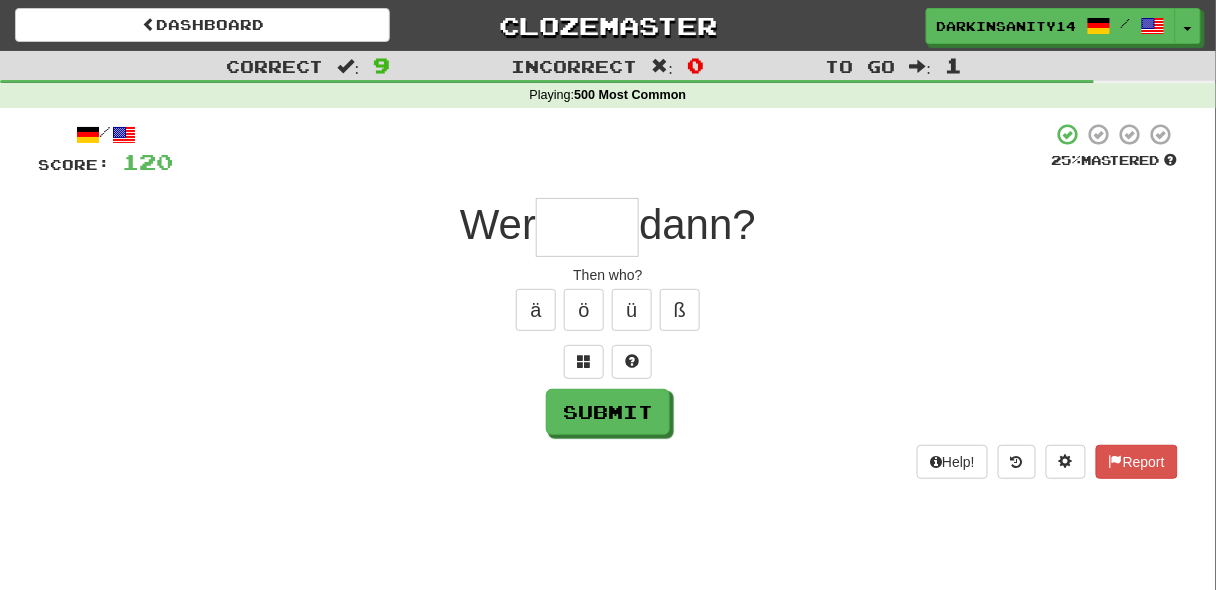 type on "*" 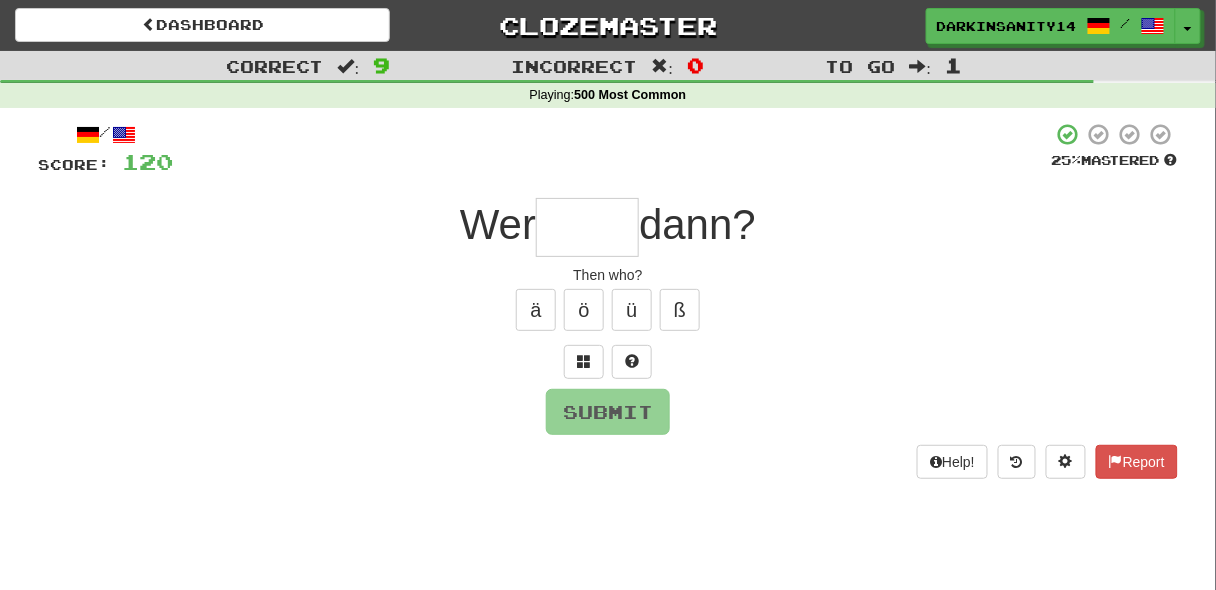 type on "*" 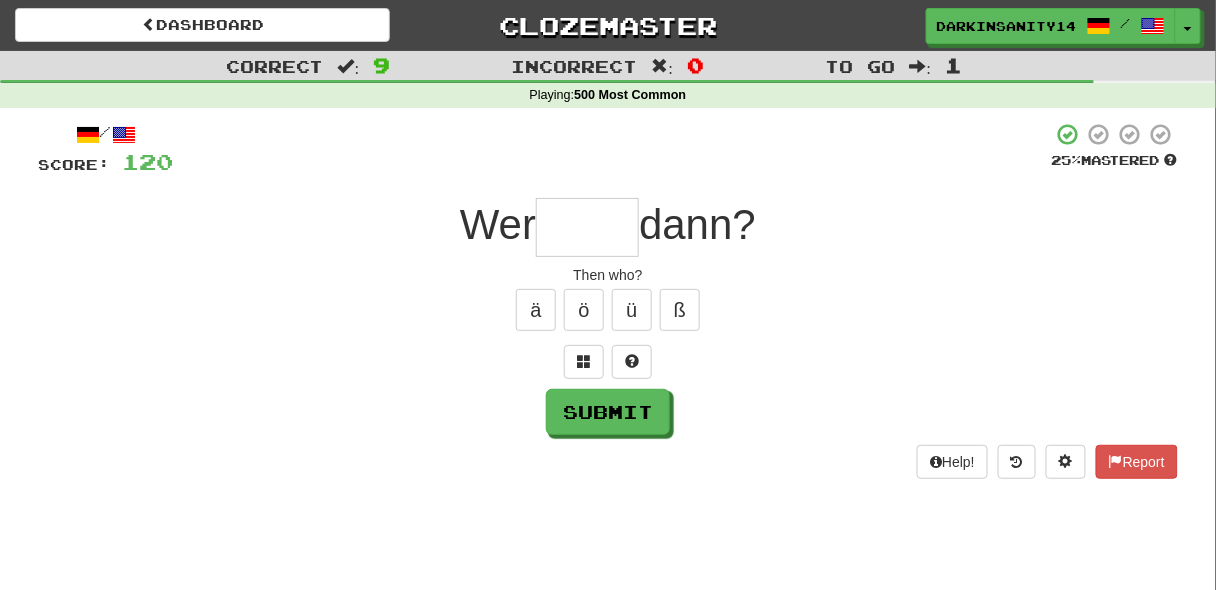 type on "*" 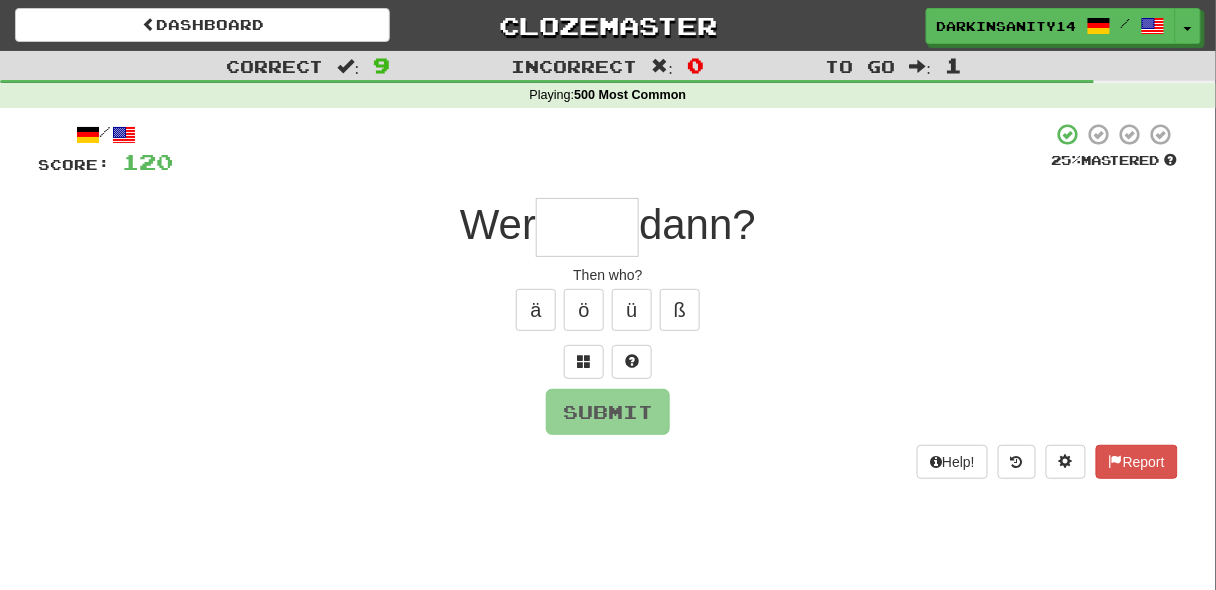 type on "*" 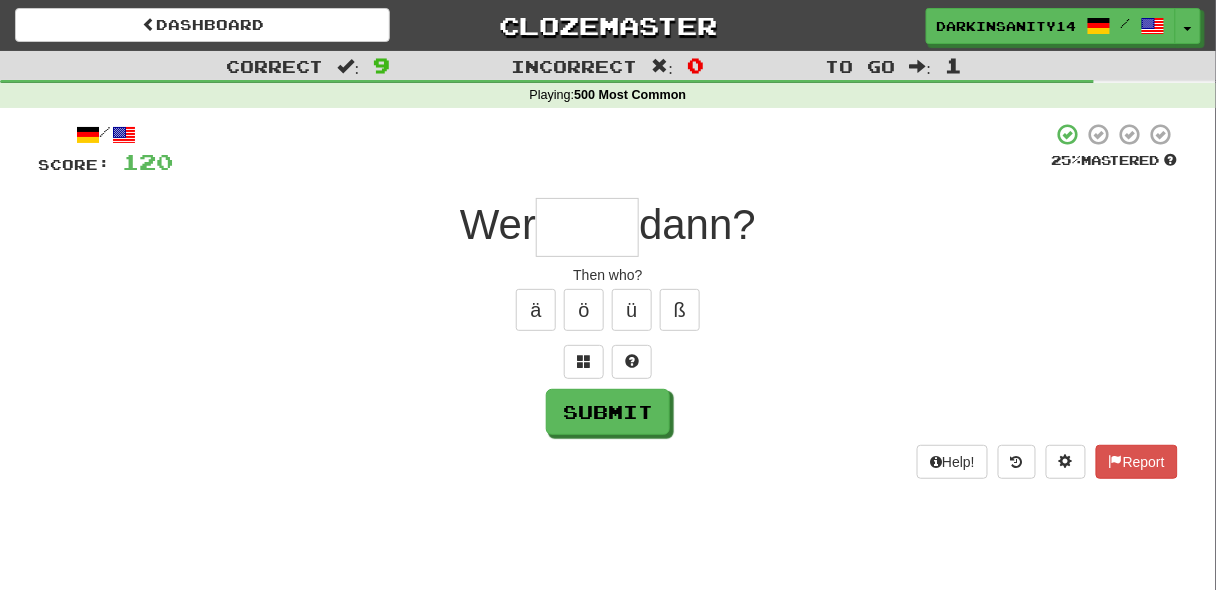 type on "*" 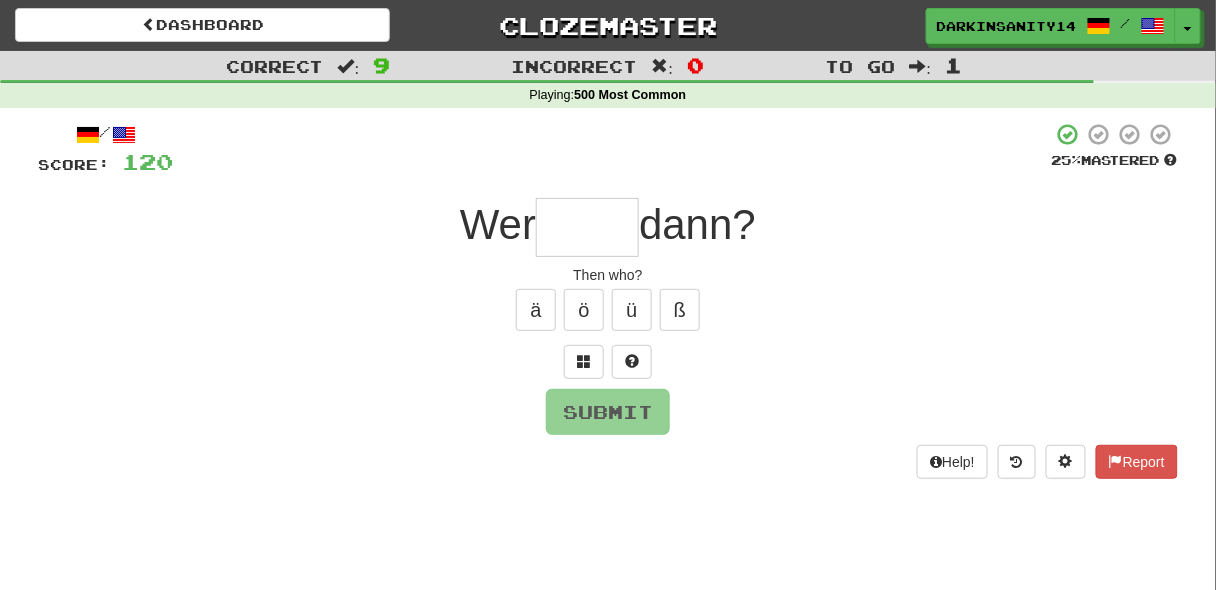 type on "*" 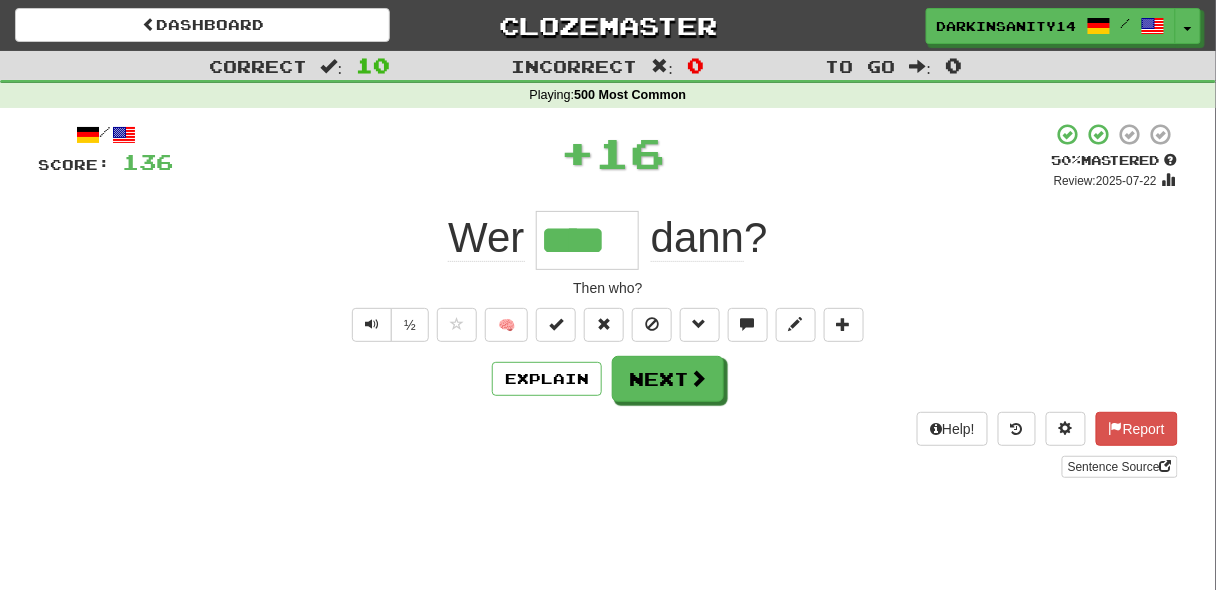 type on "*" 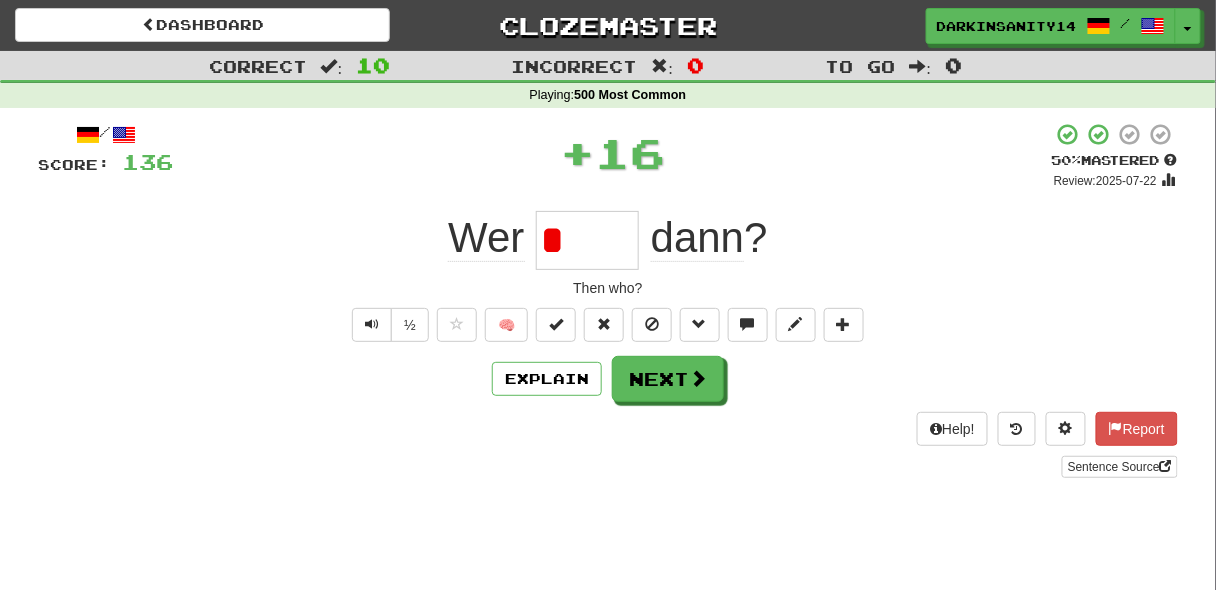 type 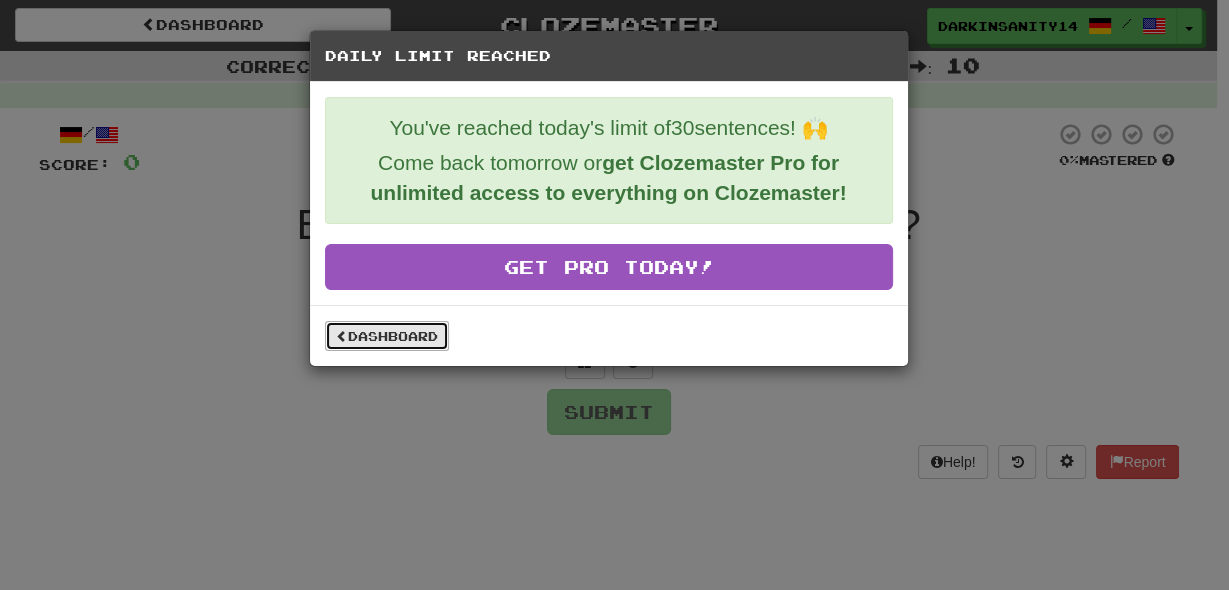 click on "Dashboard" at bounding box center (387, 336) 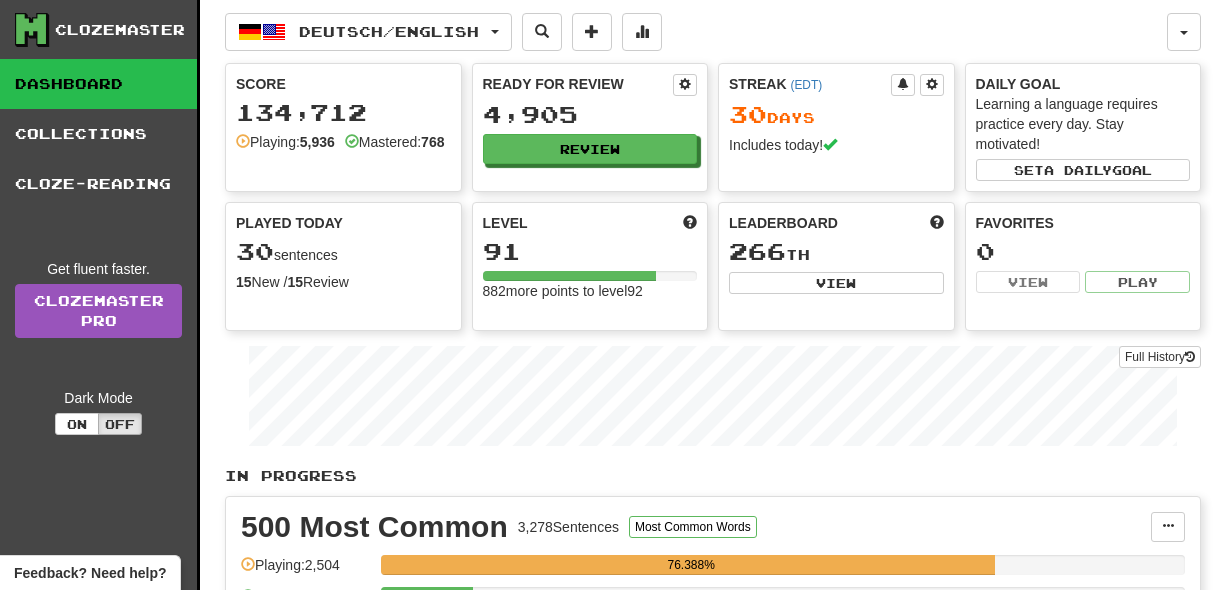 scroll, scrollTop: 0, scrollLeft: 0, axis: both 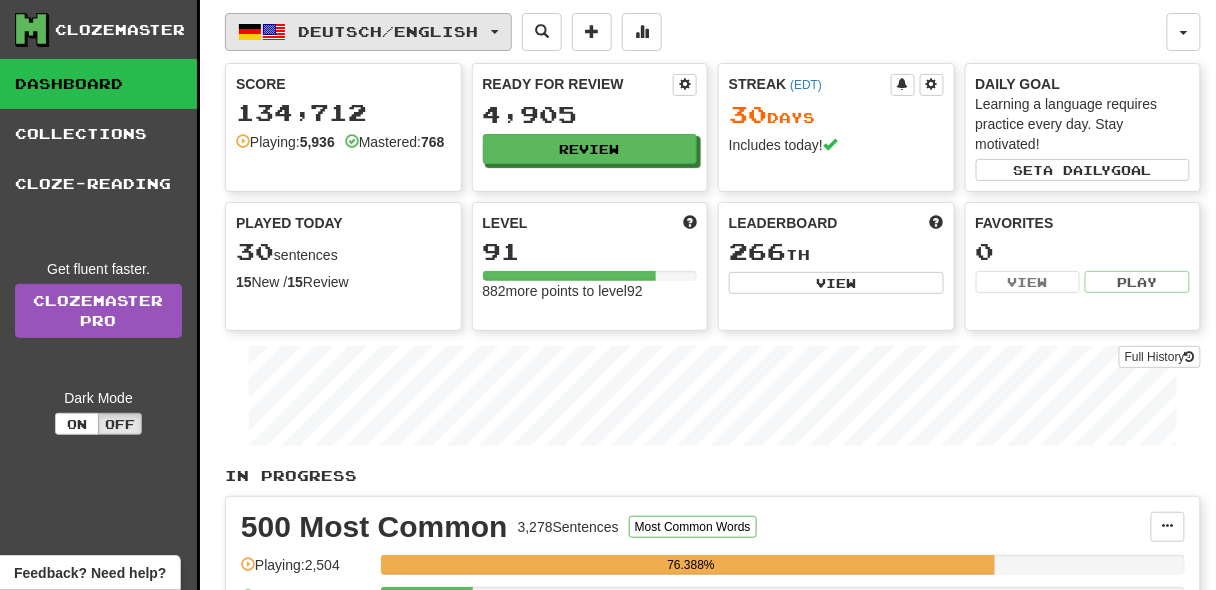 click on "Deutsch  /  English" 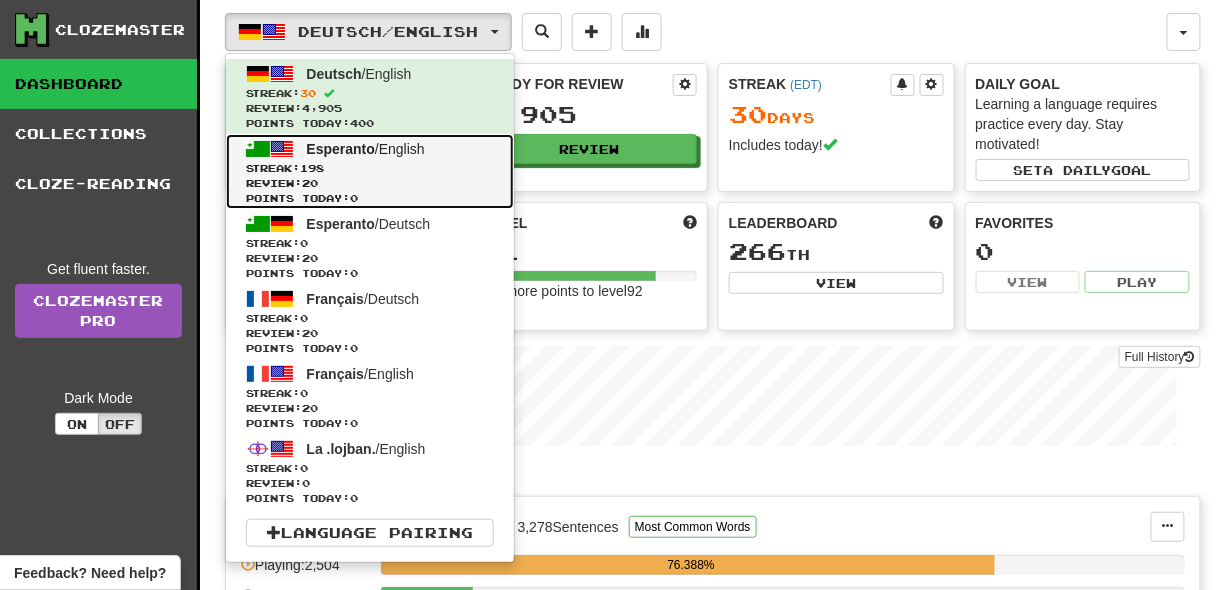 click on "Streak:  198" 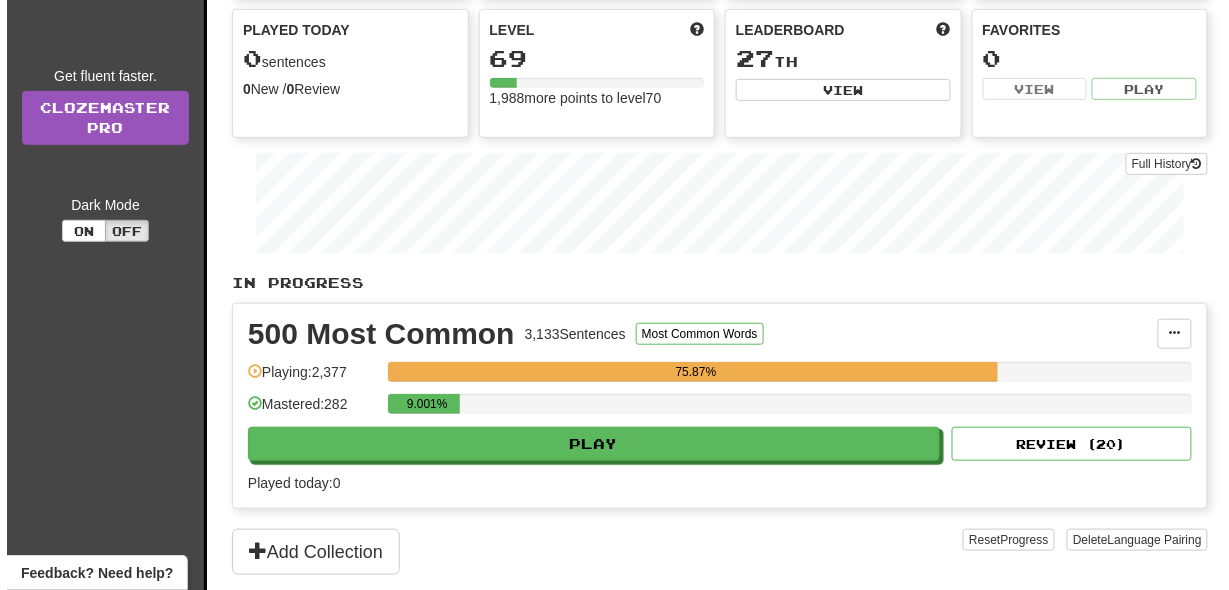 scroll, scrollTop: 199, scrollLeft: 0, axis: vertical 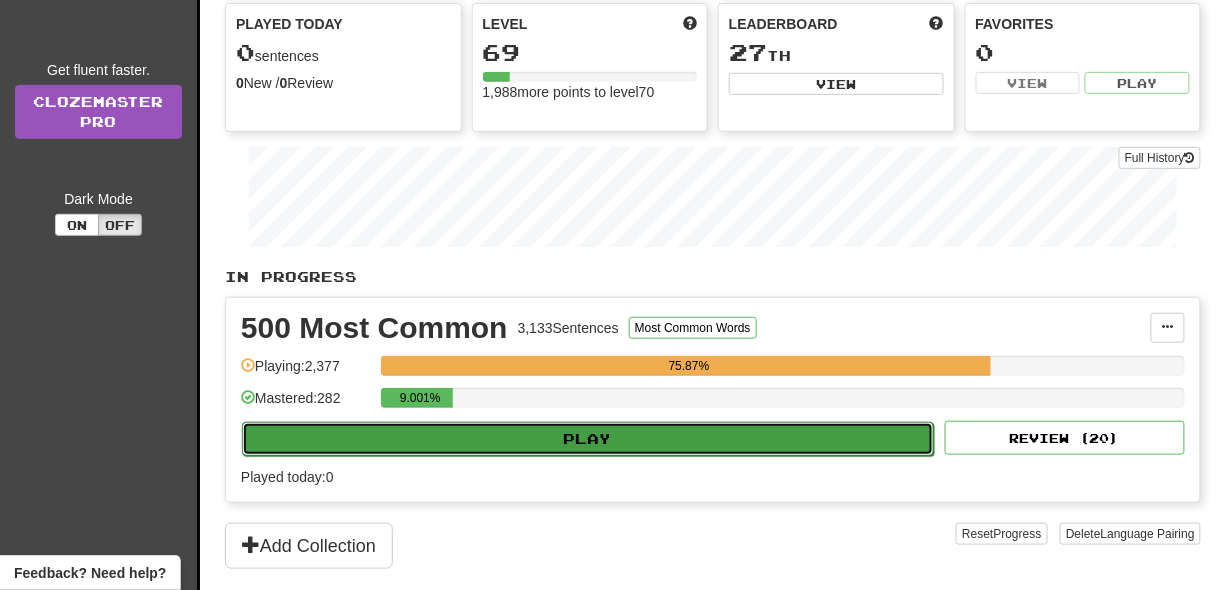 click on "Play" 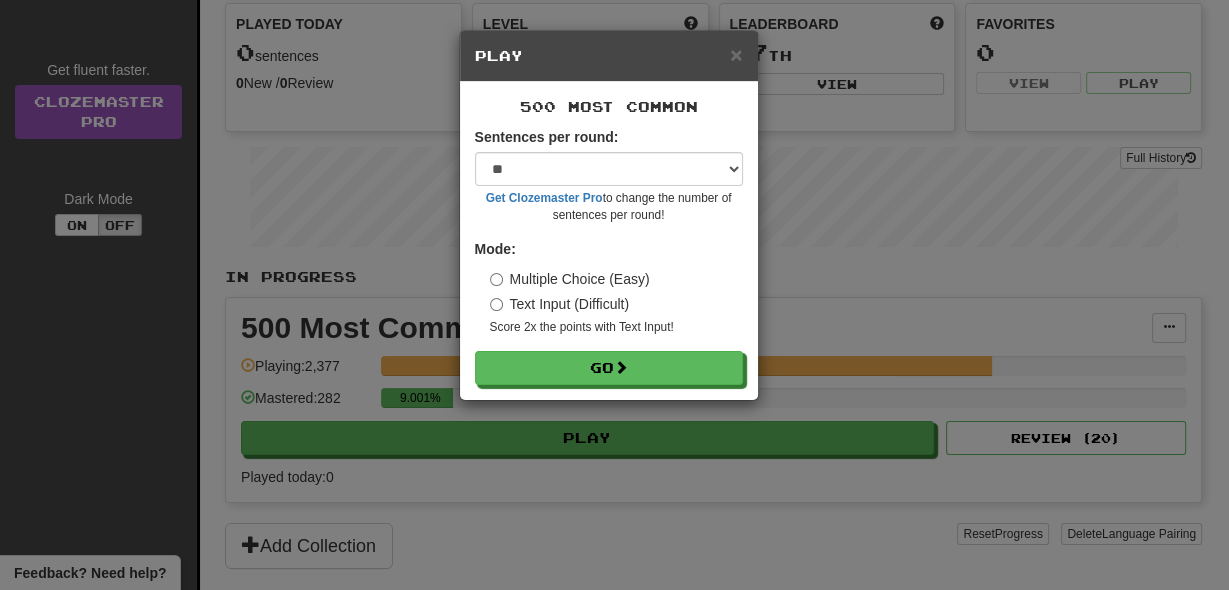 click on "Multiple Choice (Easy)" at bounding box center (570, 279) 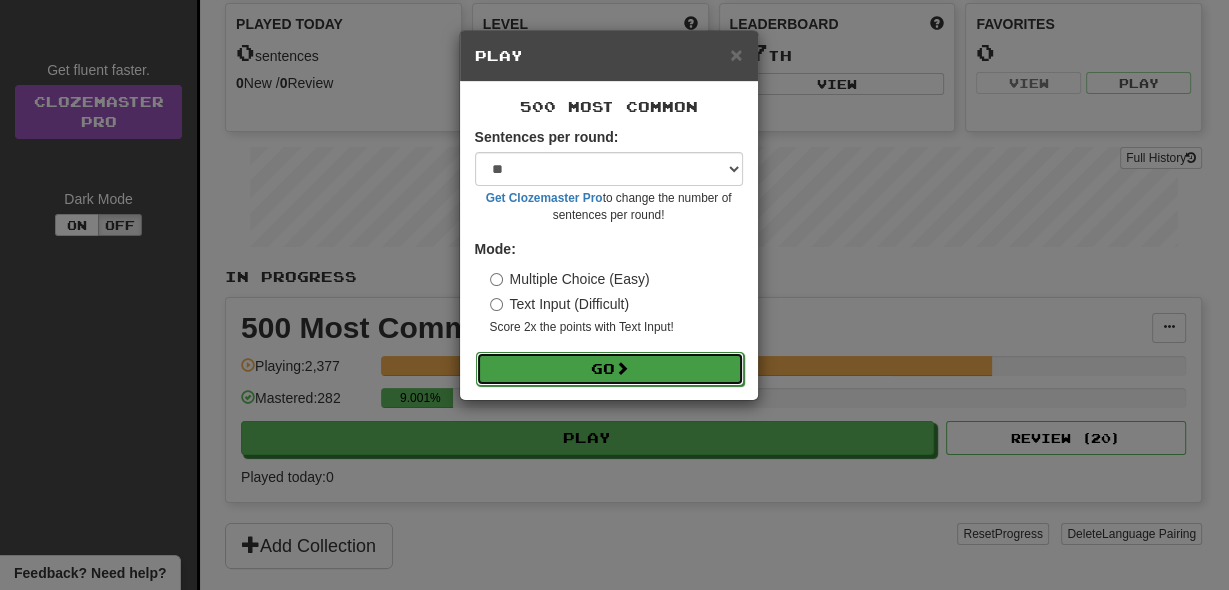 click on "Go" at bounding box center (610, 369) 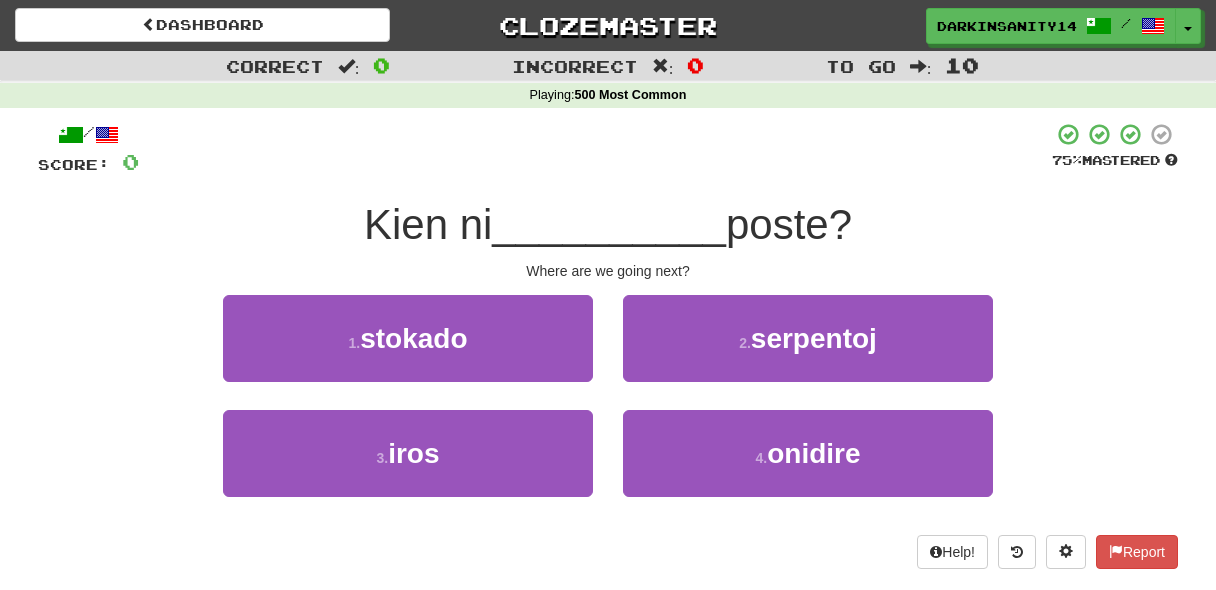 scroll, scrollTop: 0, scrollLeft: 0, axis: both 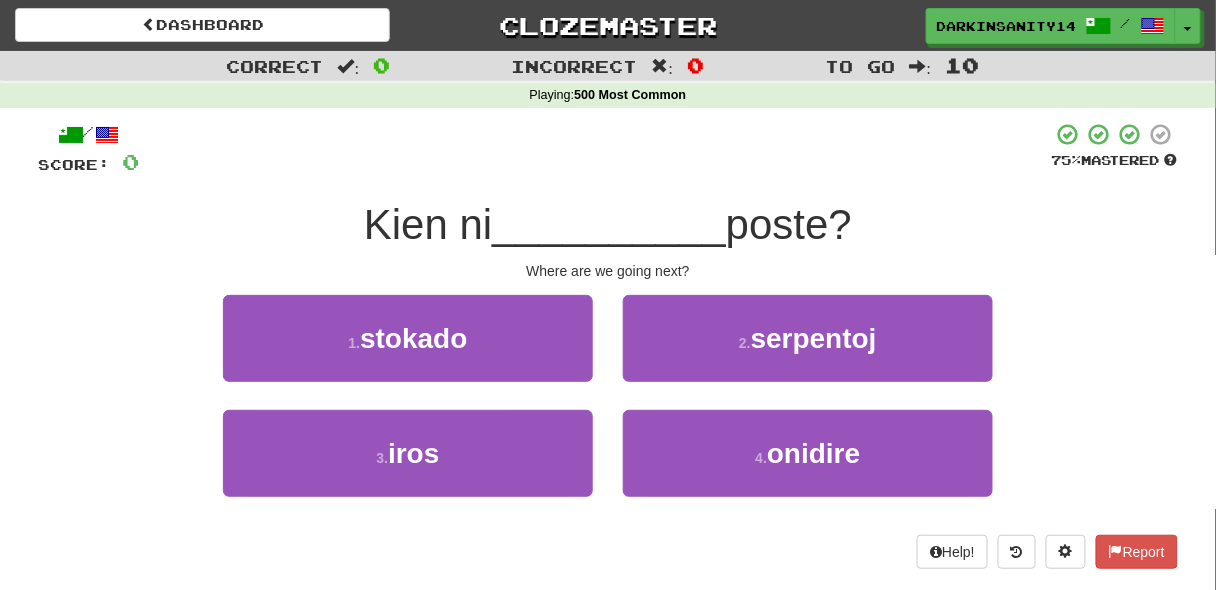 click on "Where are we going next?" at bounding box center [608, 271] 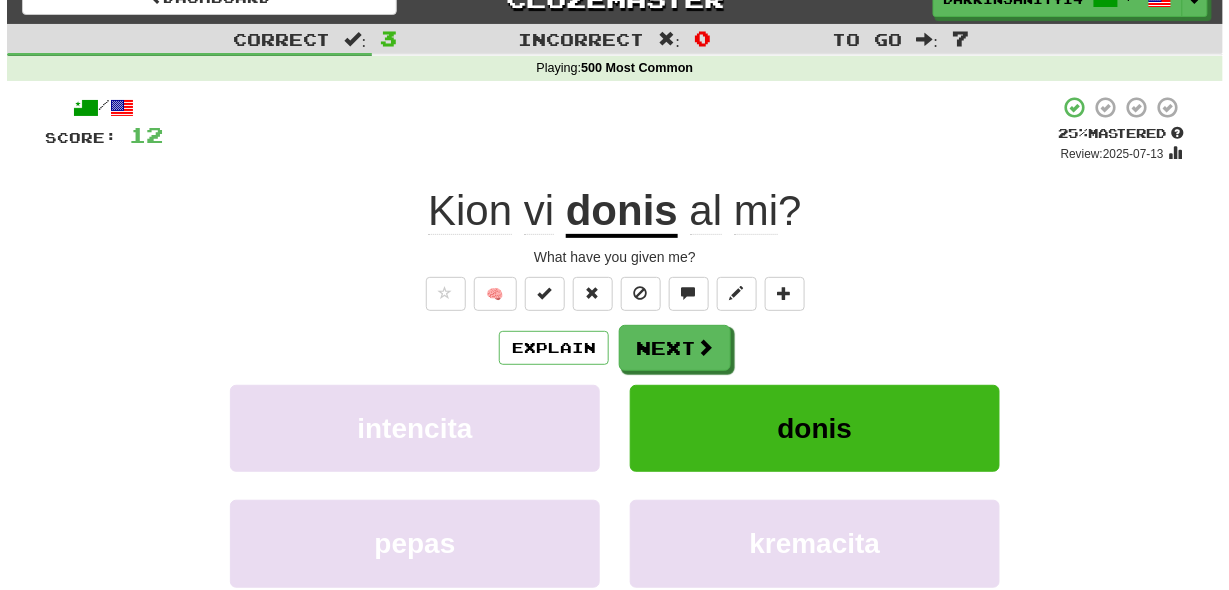 scroll, scrollTop: 0, scrollLeft: 0, axis: both 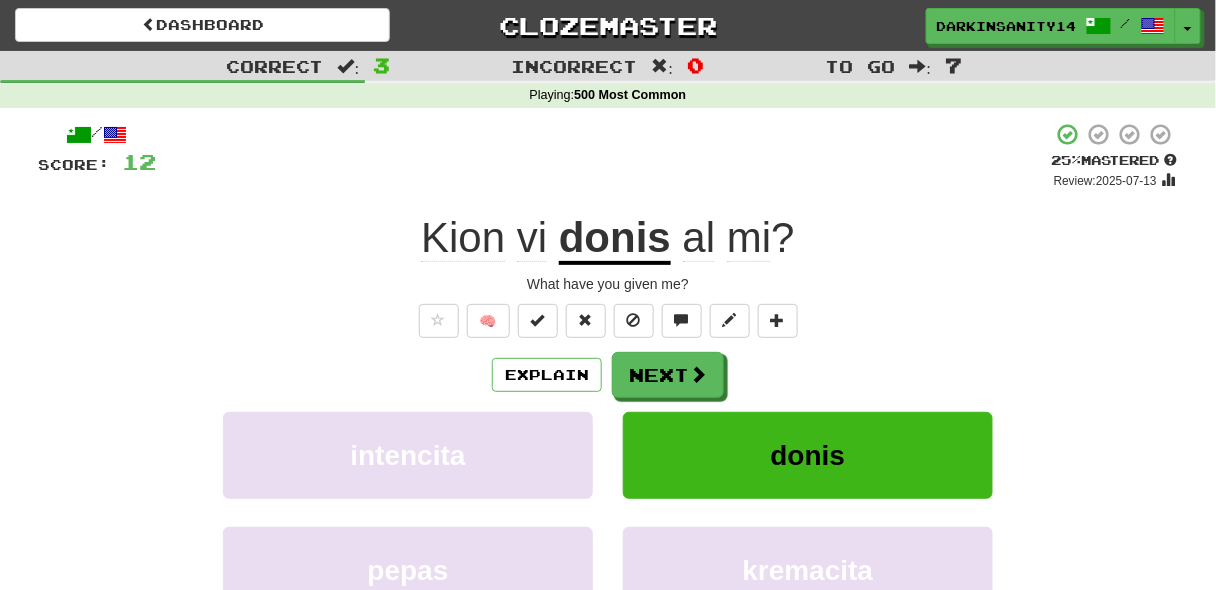 click on "Kion   vi   donis   al   [NAME] ?" at bounding box center (608, 238) 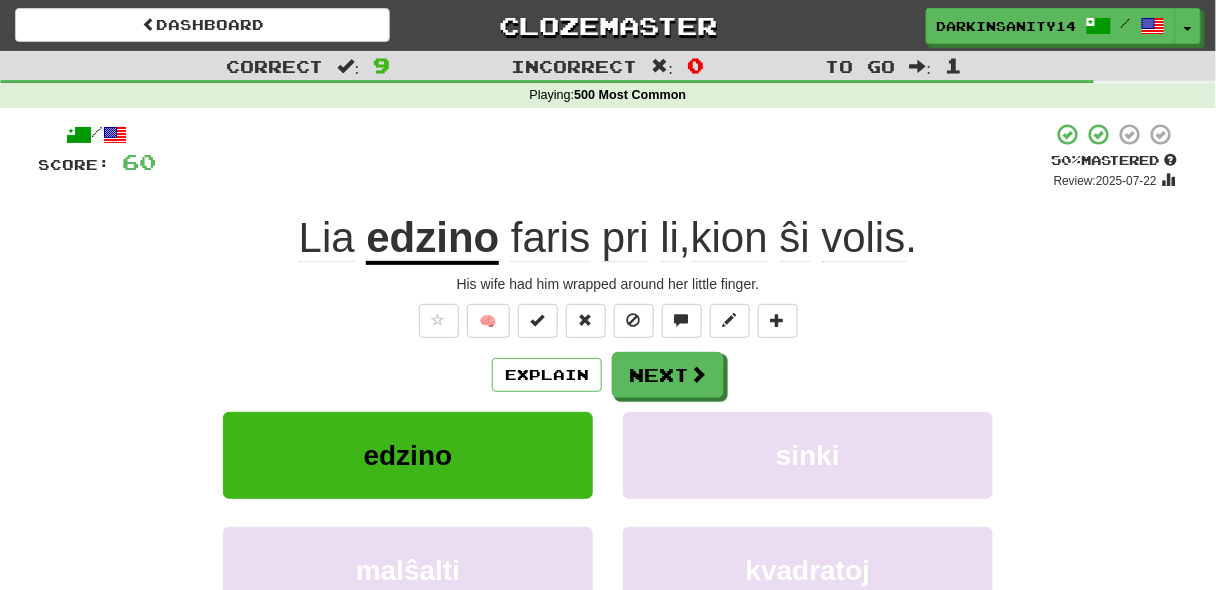 click on "+ 8" at bounding box center [604, 156] 